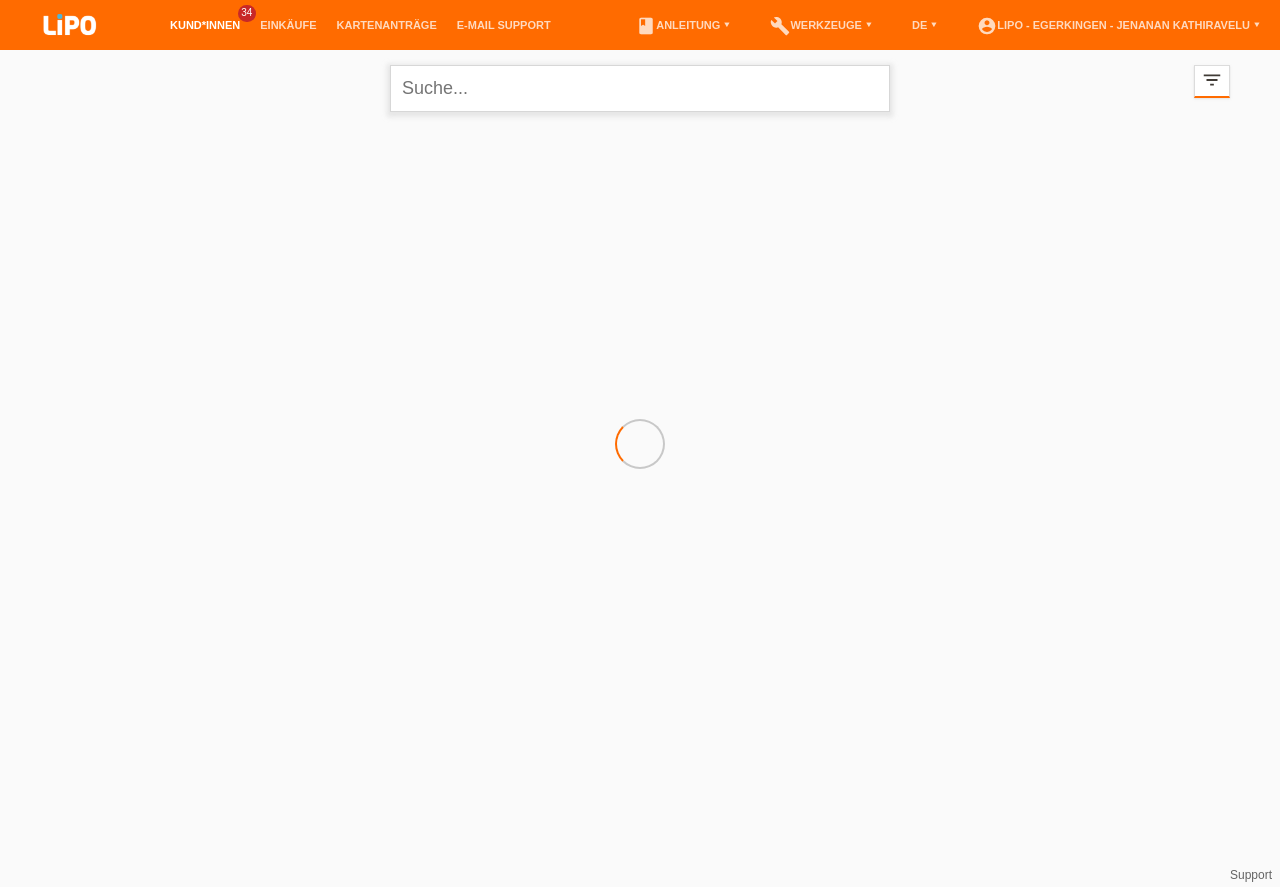 click at bounding box center (640, 88) 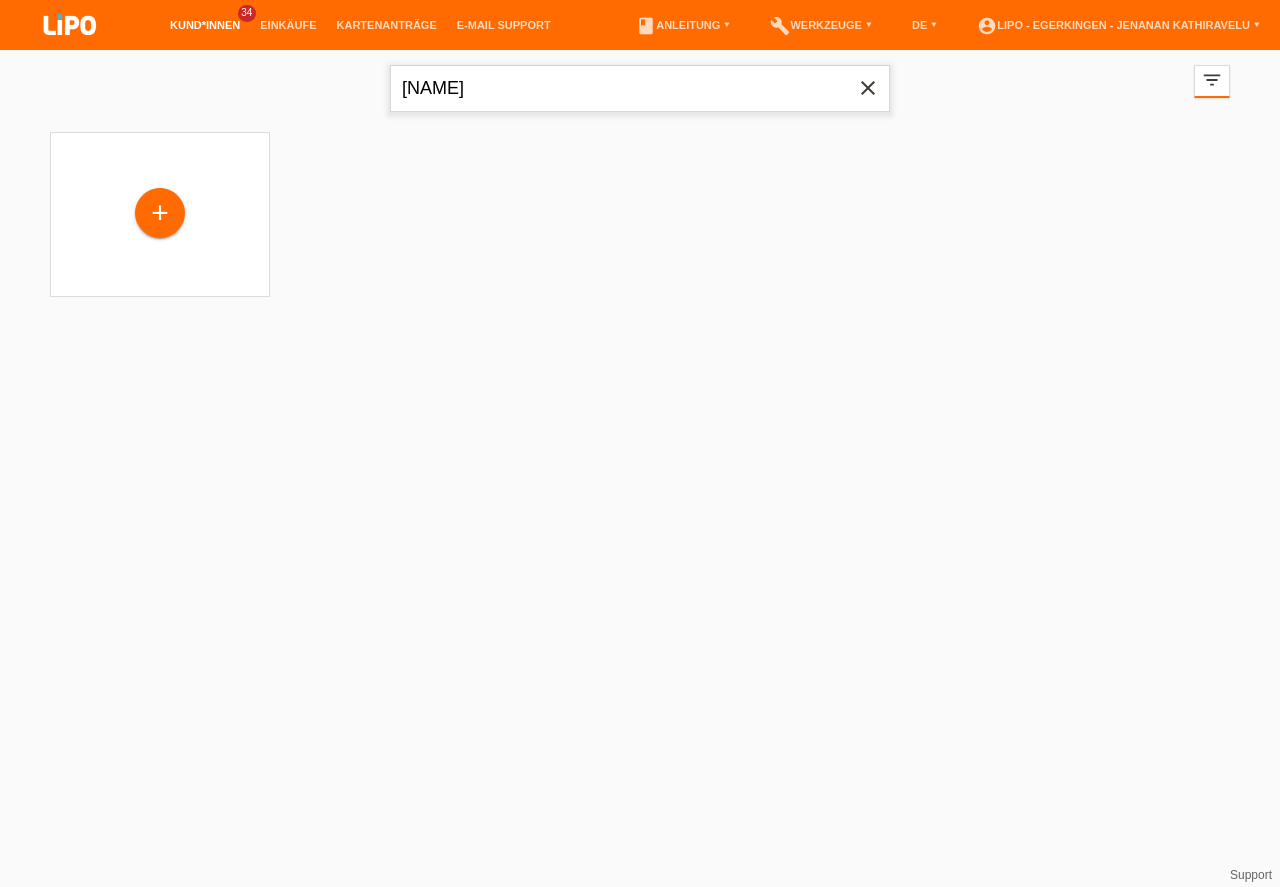 type on "[NAME]" 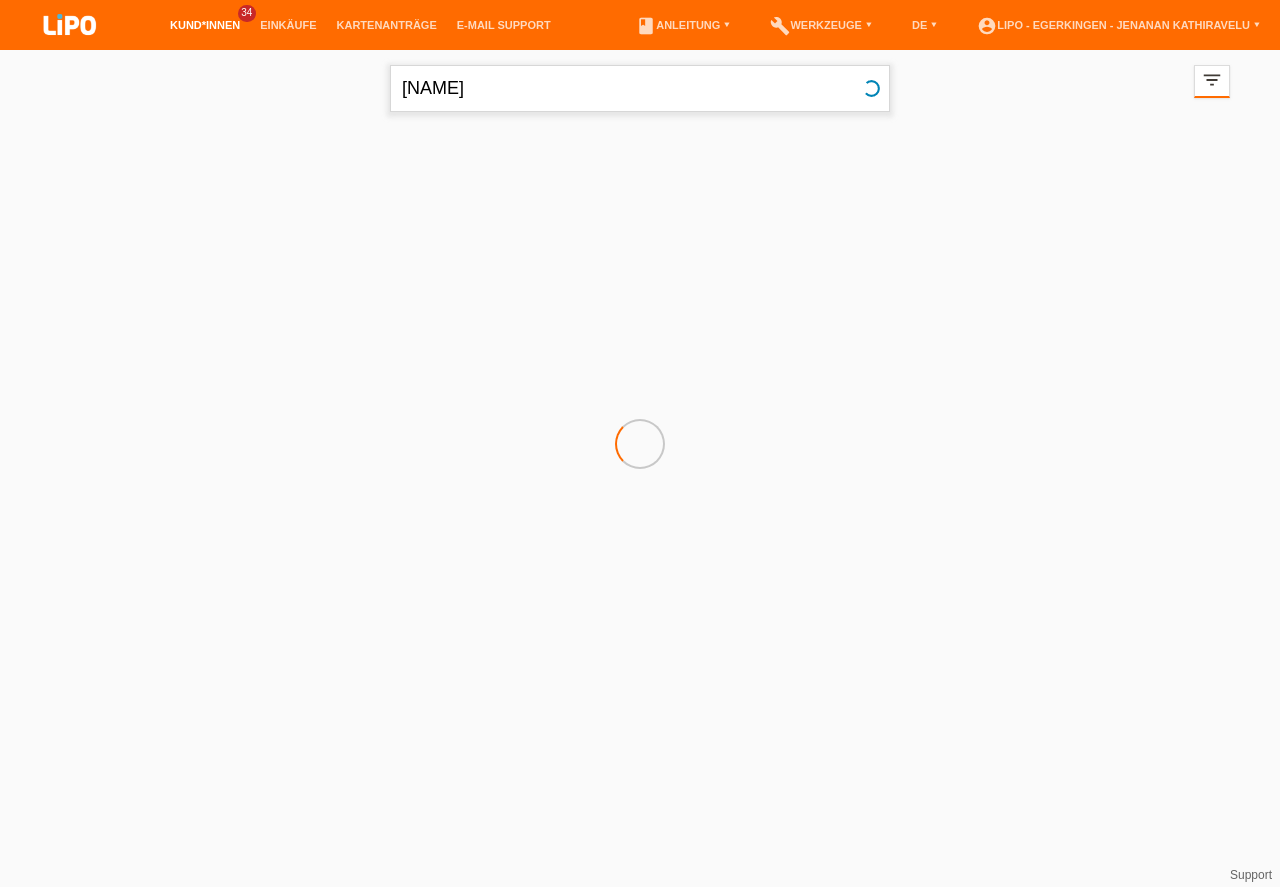 click on "[NAME]" at bounding box center [640, 88] 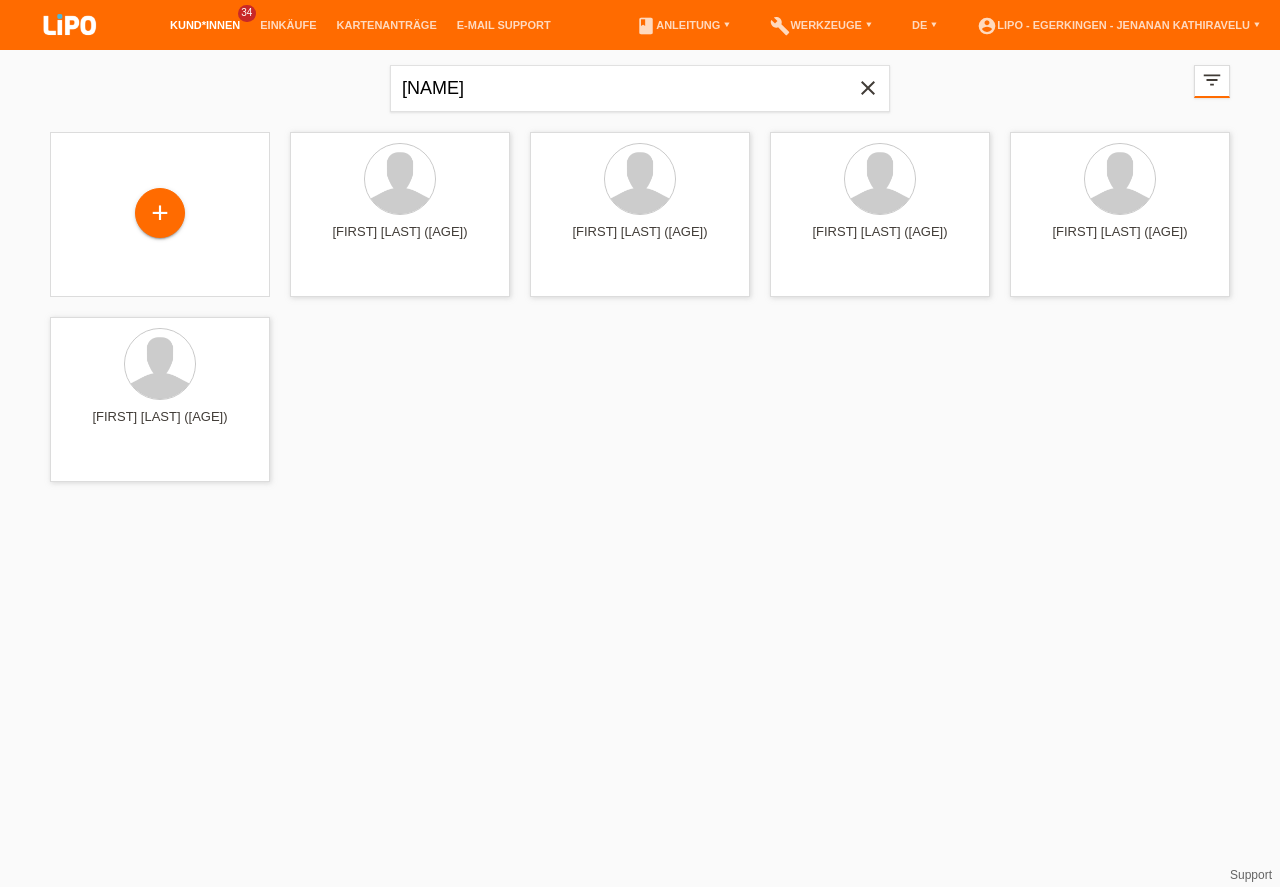 click on "[NUMBER]
[FIRST] [LAST] ([AGE])
launch   Anzeigen" at bounding box center [640, 307] 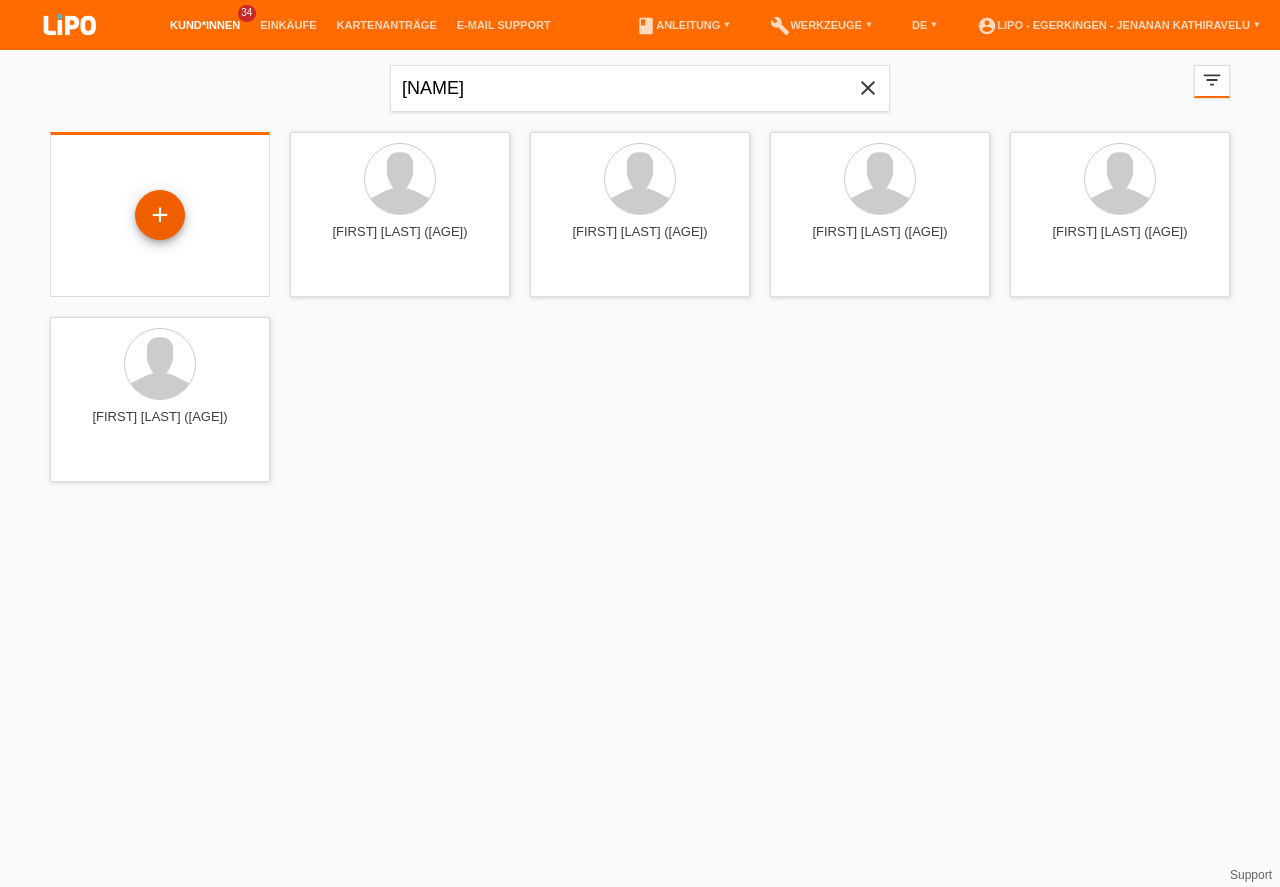 drag, startPoint x: 189, startPoint y: 239, endPoint x: 140, endPoint y: 212, distance: 55.946404 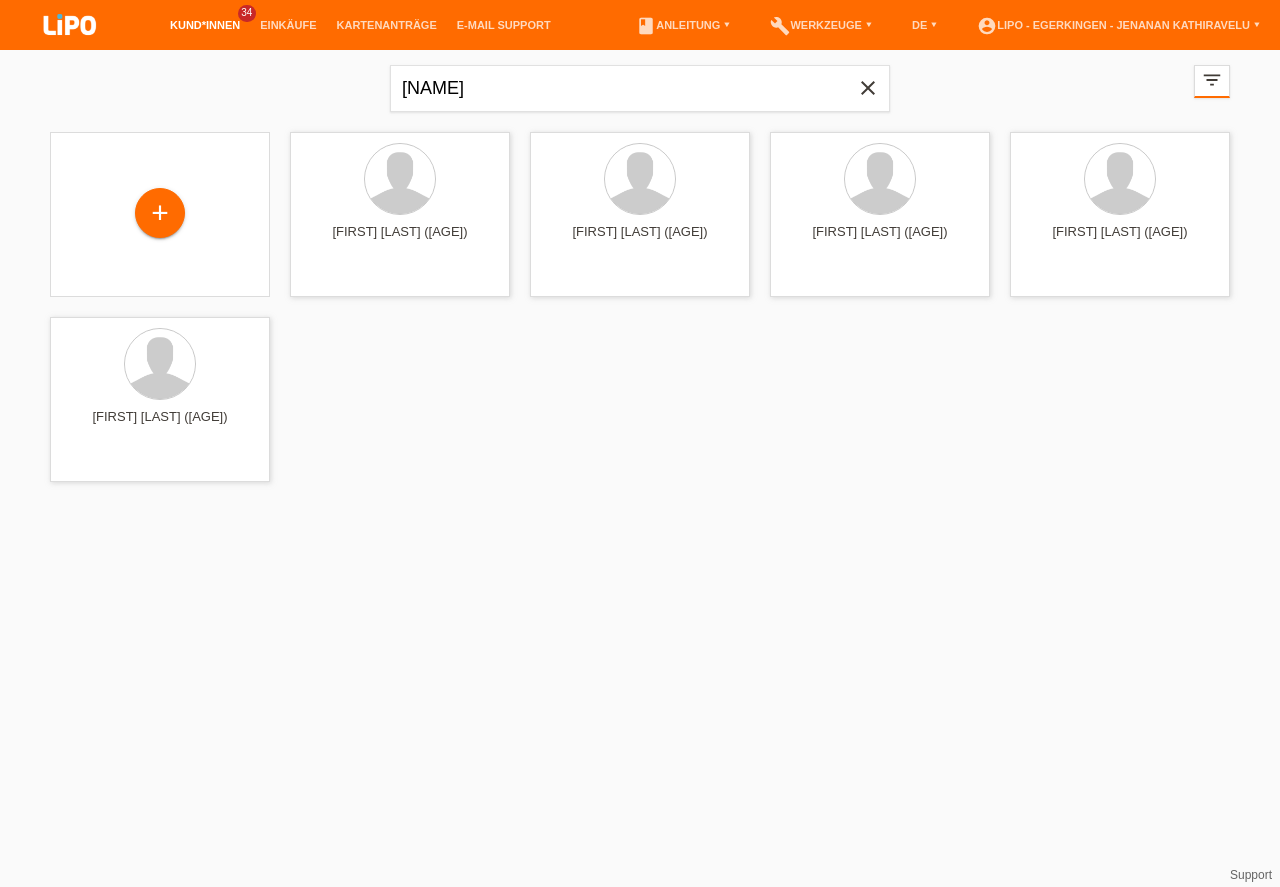 click on "close" at bounding box center [868, 88] 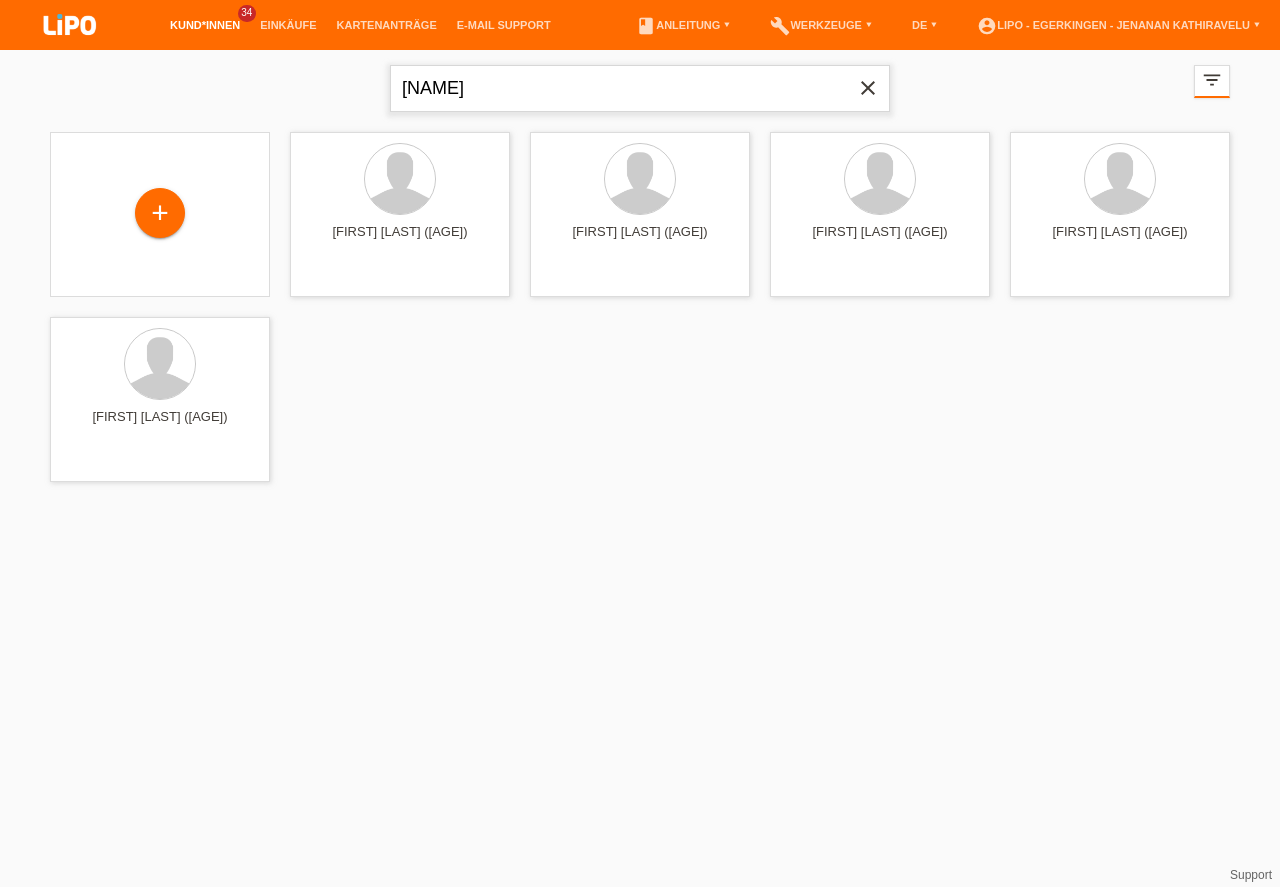 type 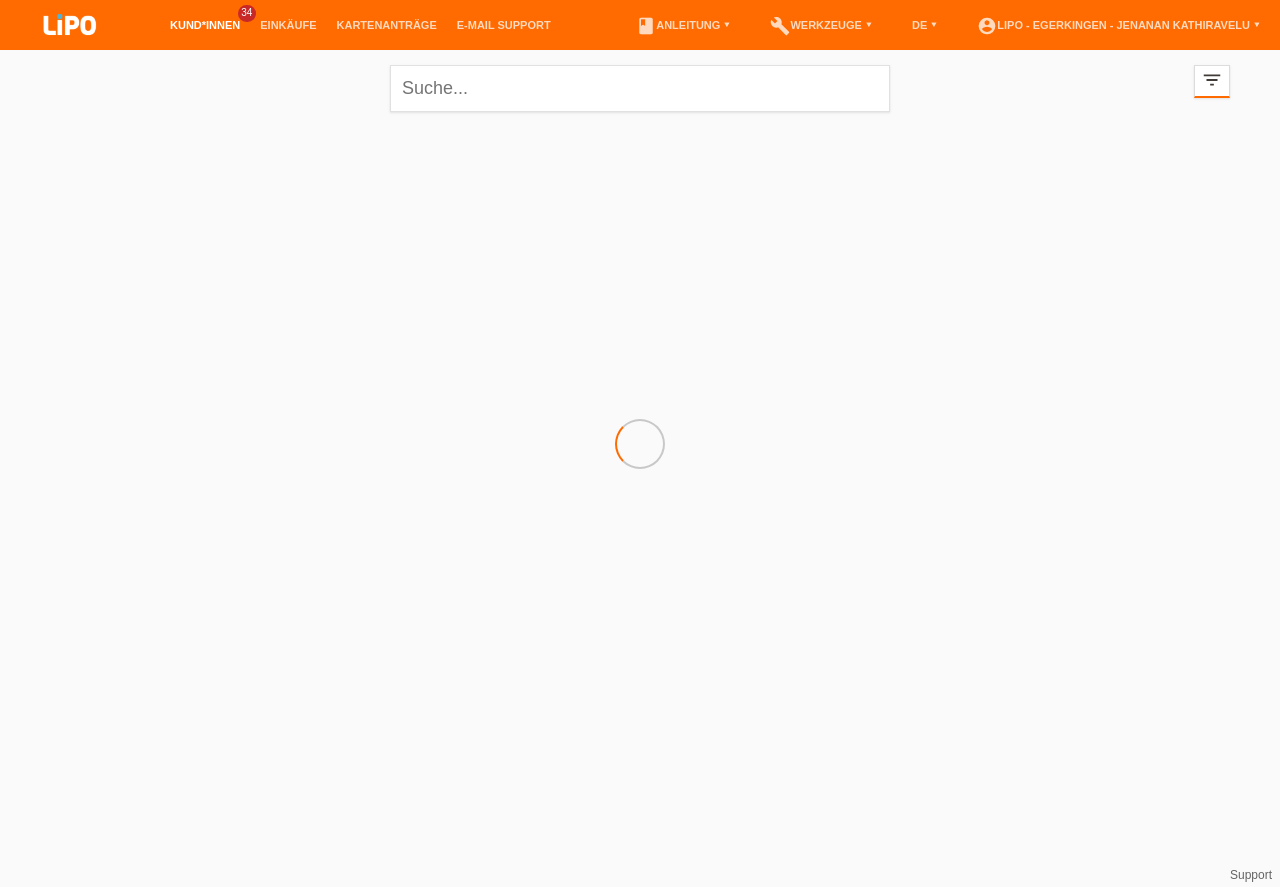 click on "Kund*innen" at bounding box center (205, 25) 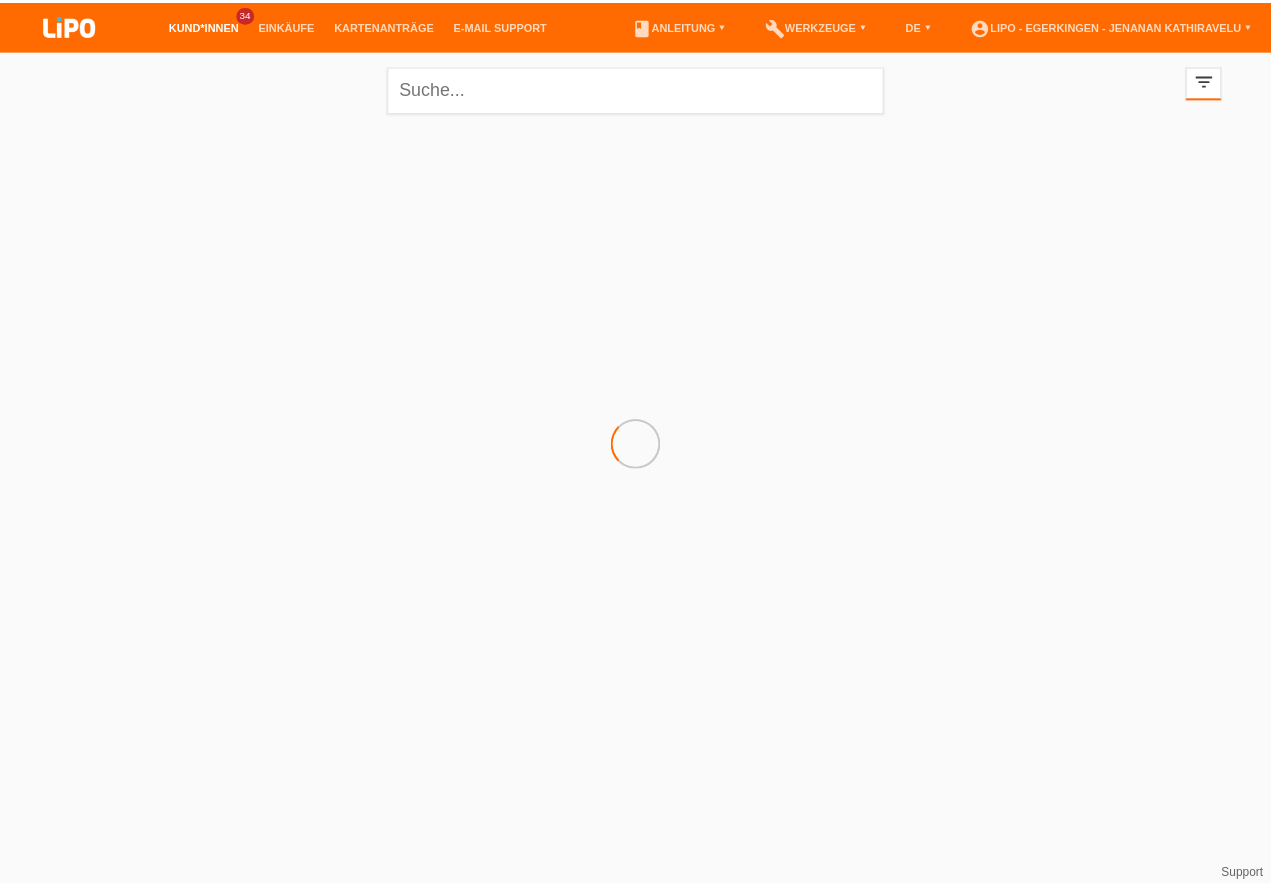 scroll, scrollTop: 0, scrollLeft: 0, axis: both 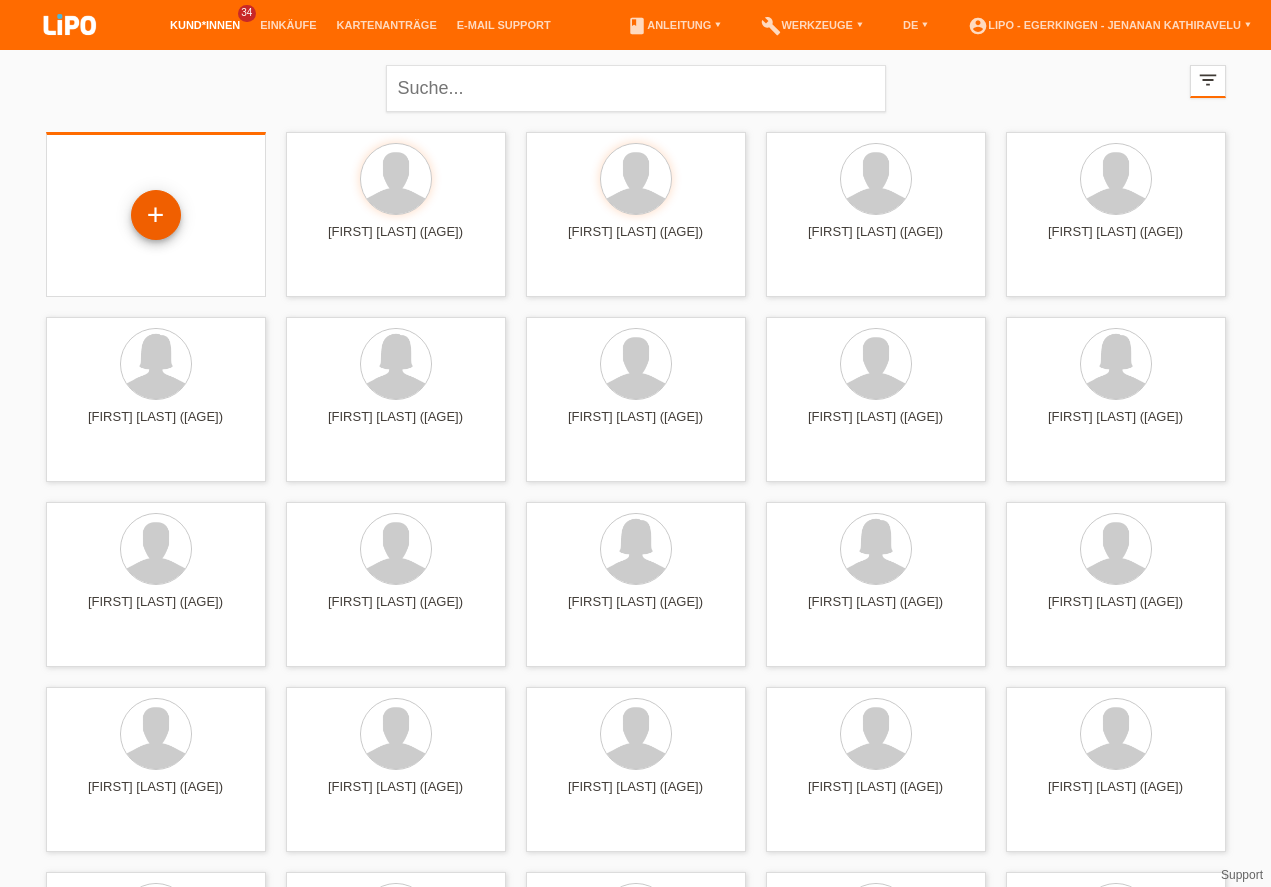 click on "+" at bounding box center (156, 215) 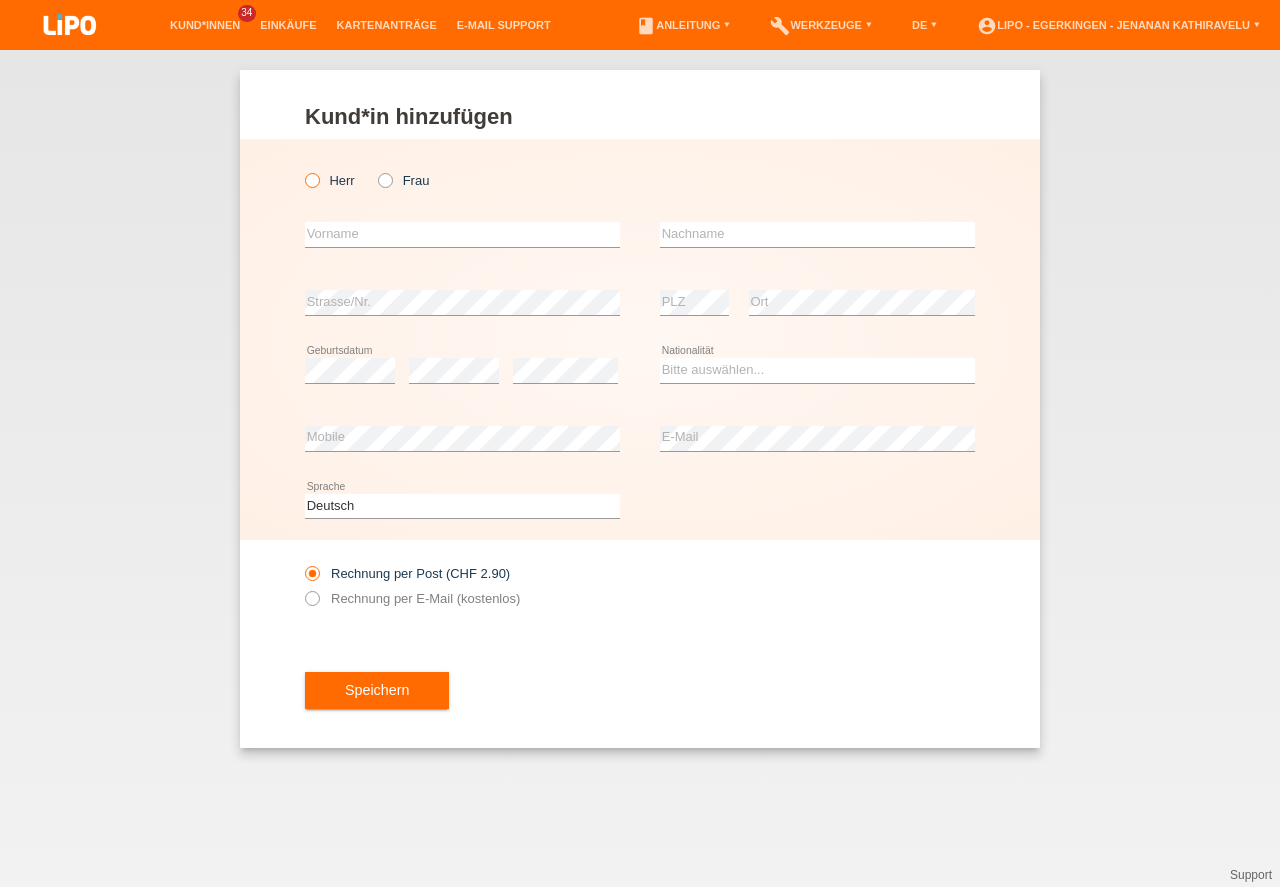 click on "Herr" at bounding box center (330, 180) 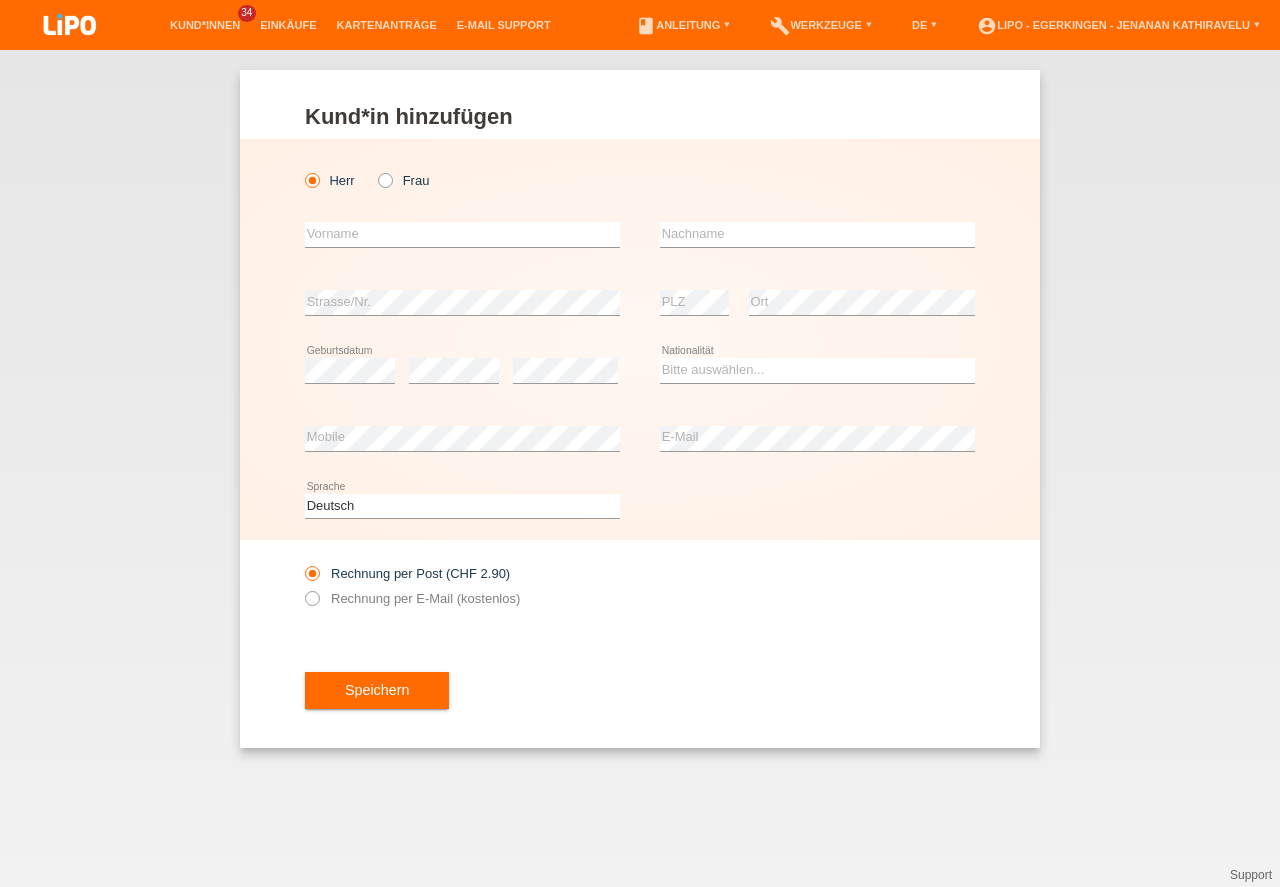 click on "Herr" at bounding box center (330, 180) 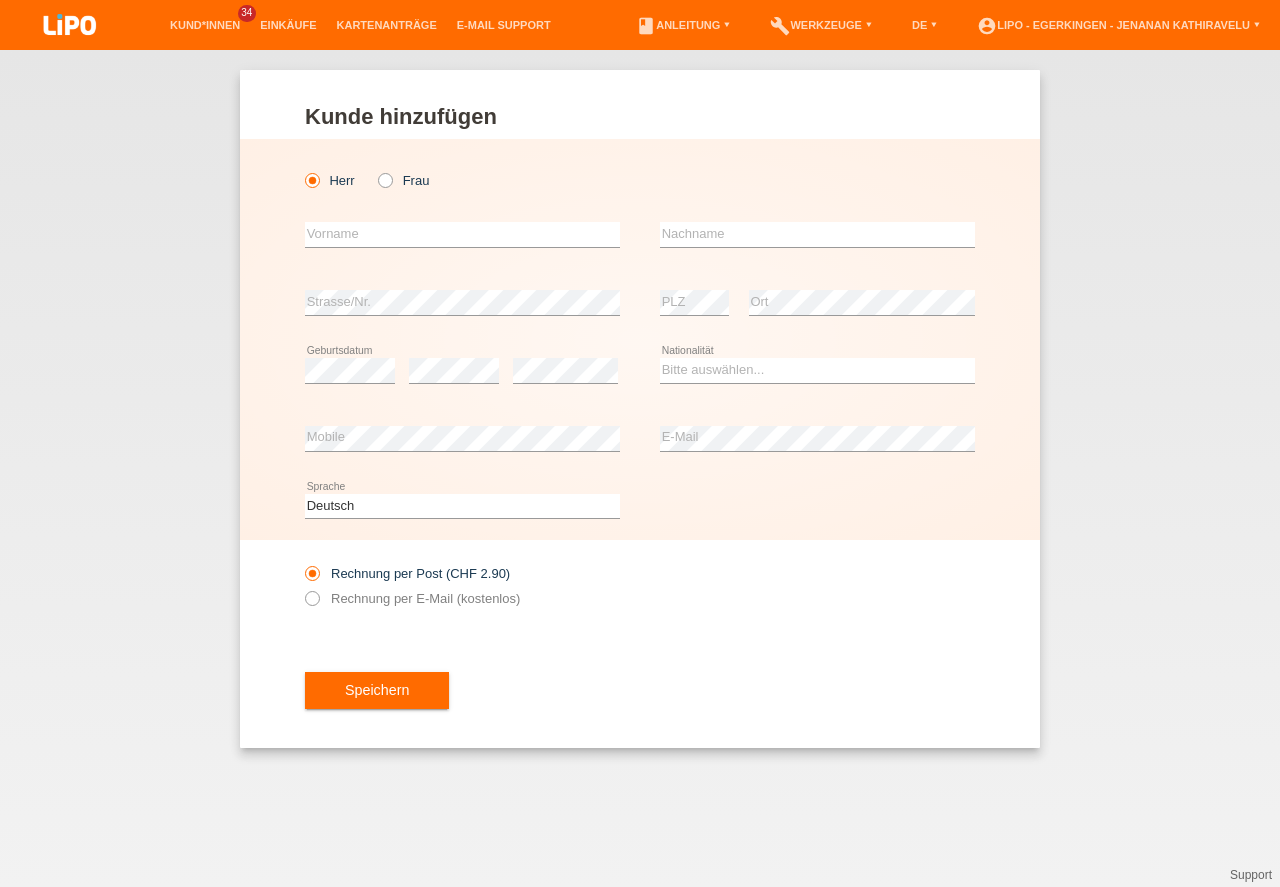 scroll, scrollTop: 0, scrollLeft: 0, axis: both 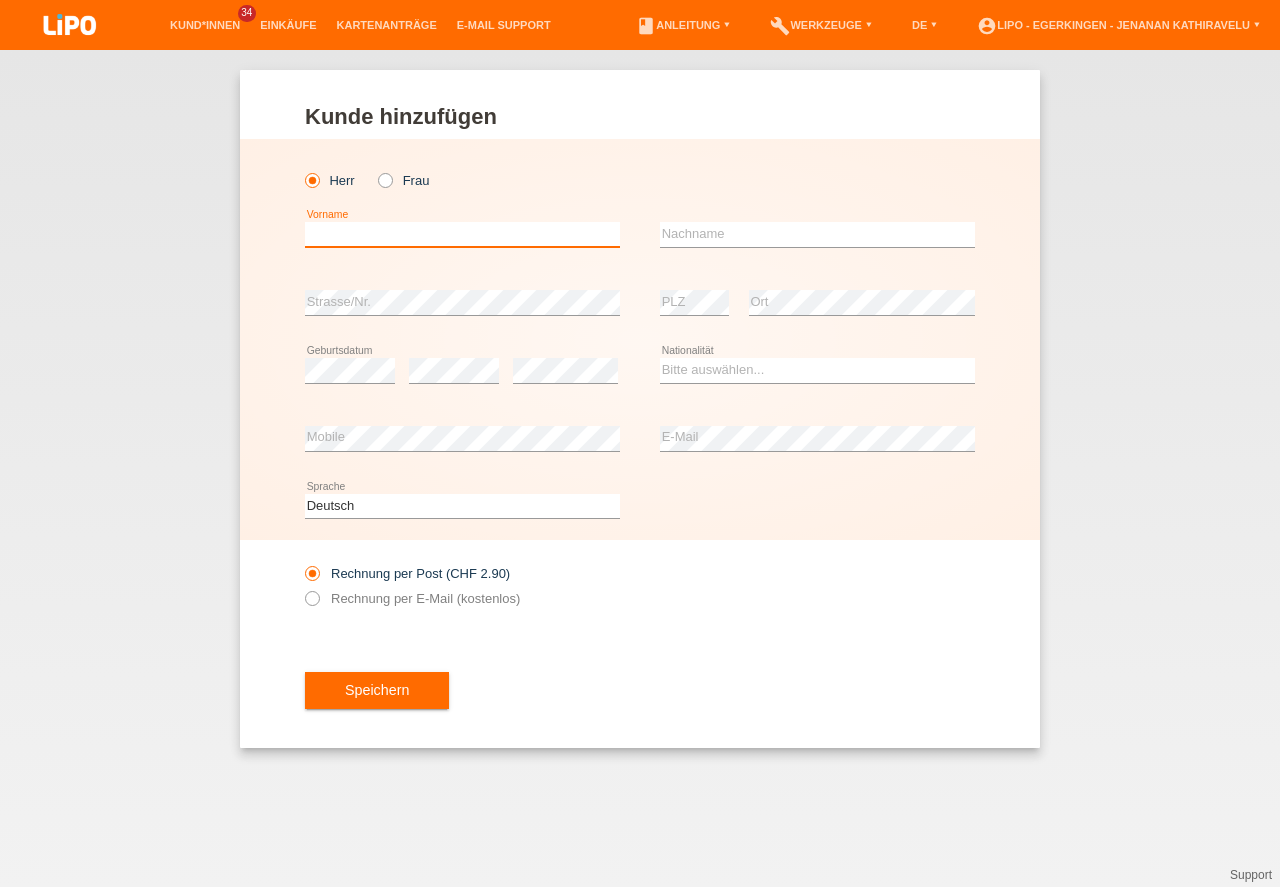 click at bounding box center [462, 234] 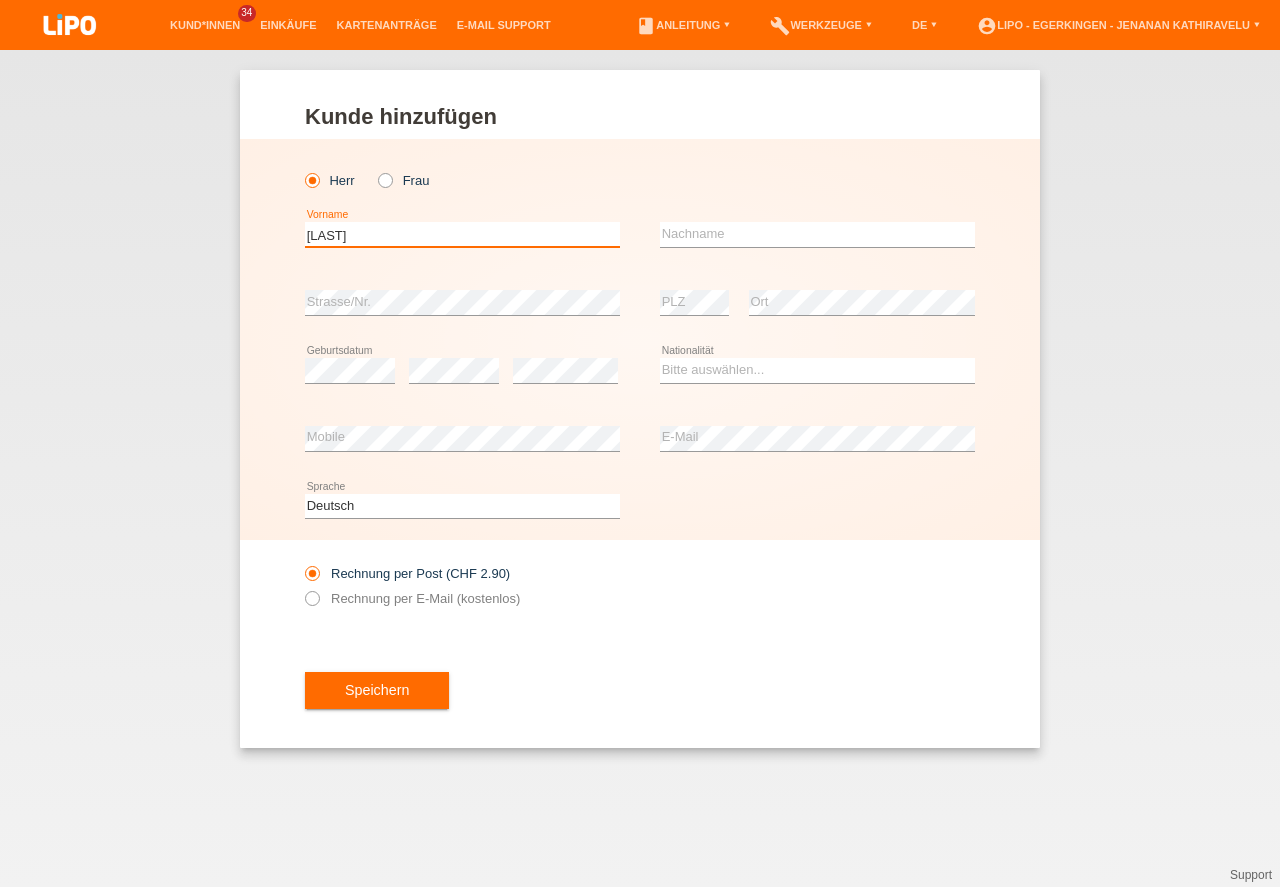 type on "[LAST]" 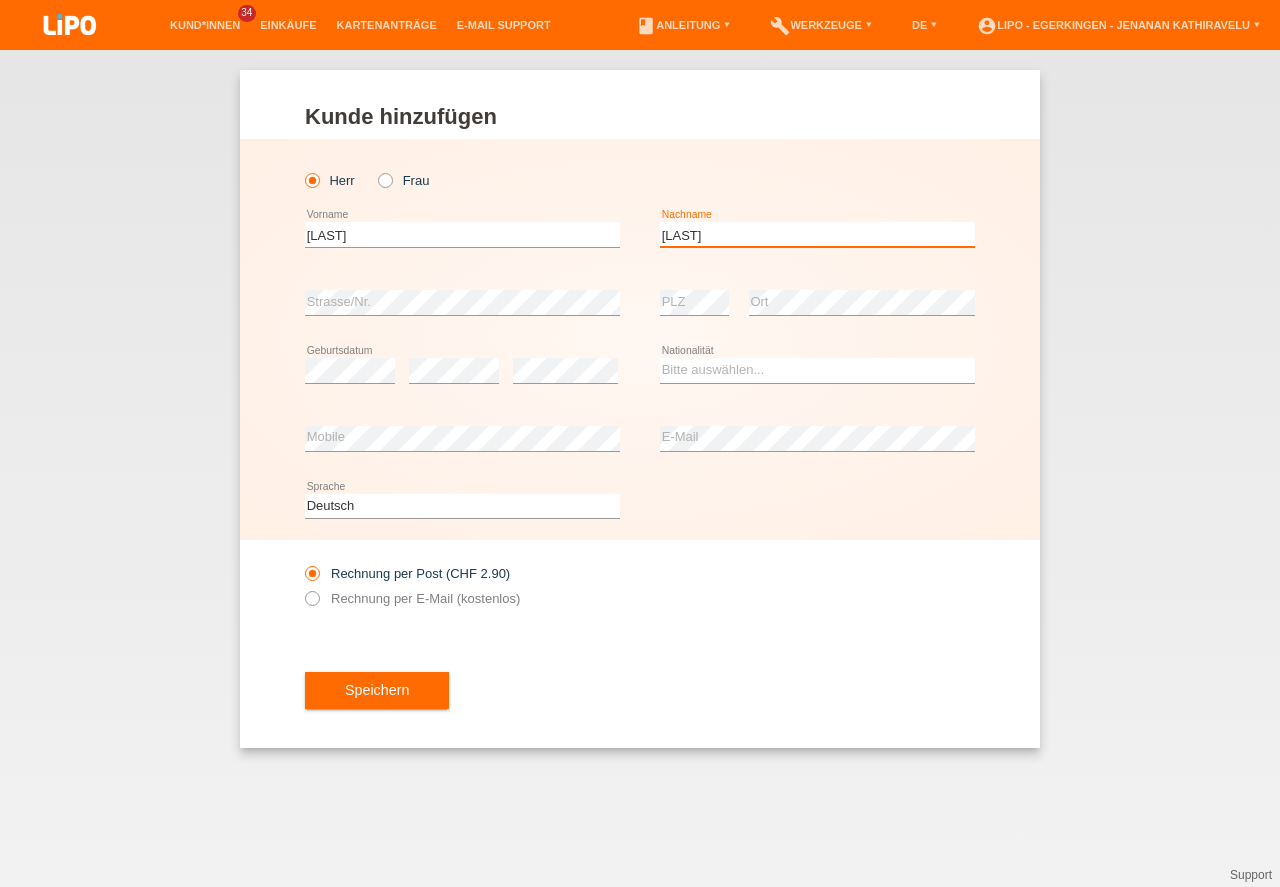 type on "[FIRST]" 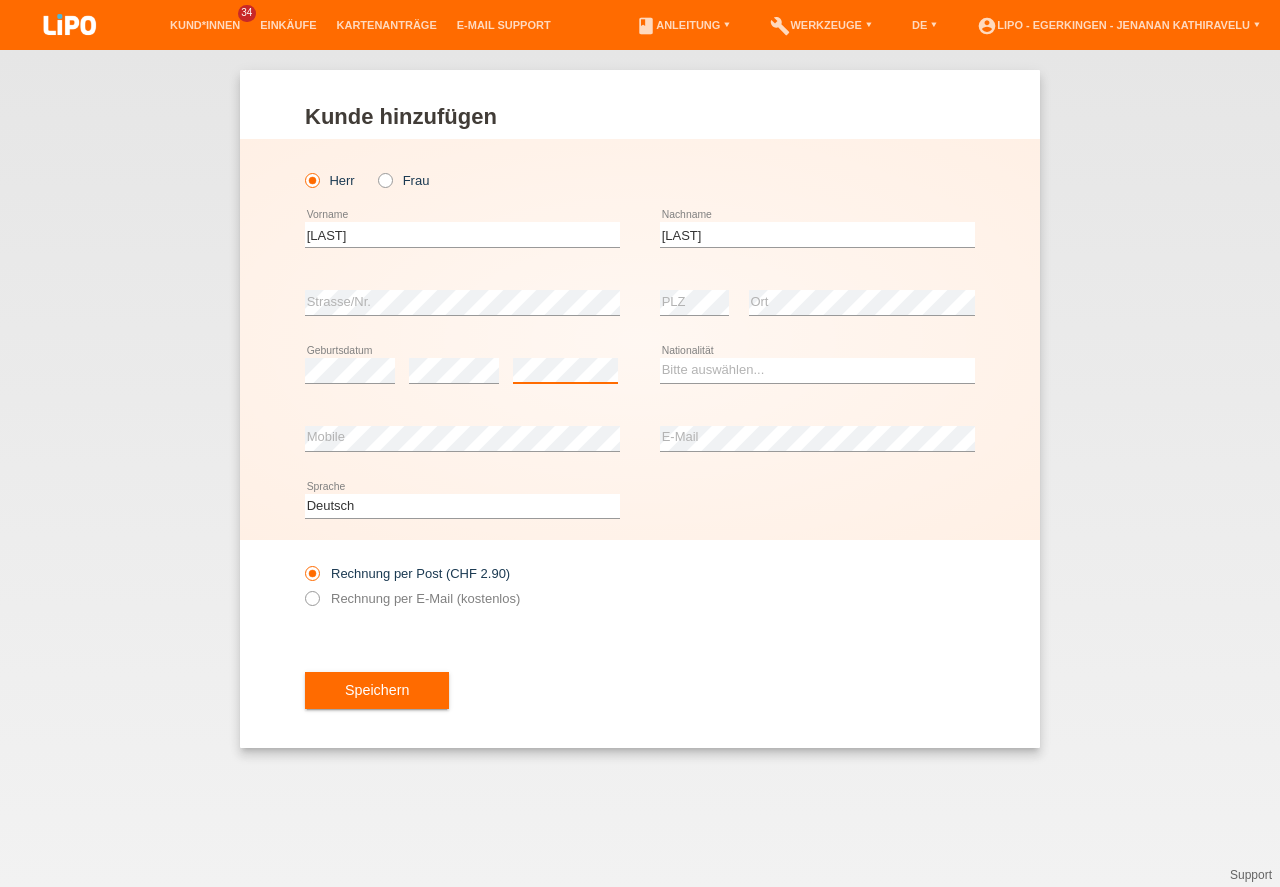 scroll, scrollTop: 0, scrollLeft: 0, axis: both 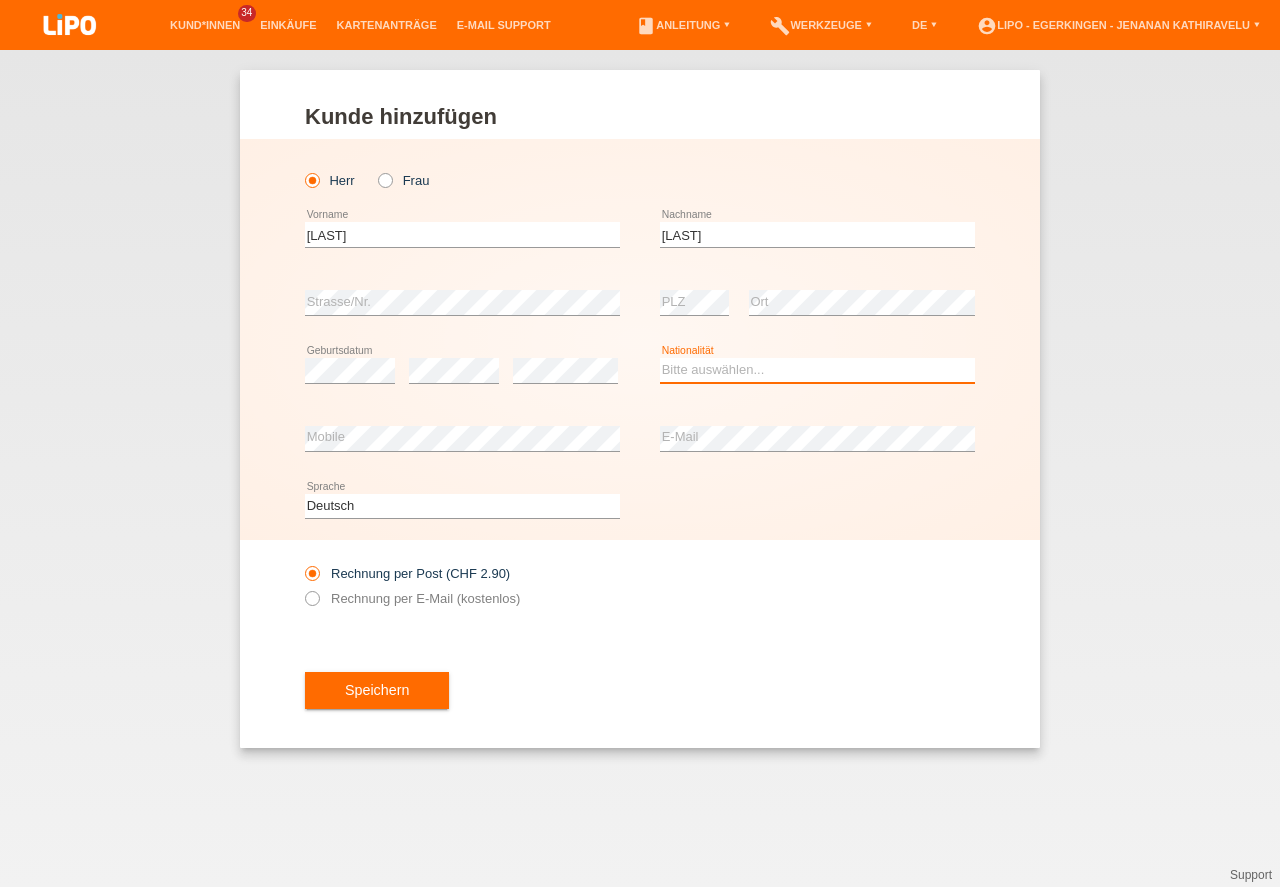 click on "Bitte auswählen...
Schweiz
Deutschland
Liechtenstein
Österreich
------------
Afghanistan
Ägypten
Åland
Albanien
Algerien" at bounding box center (817, 370) 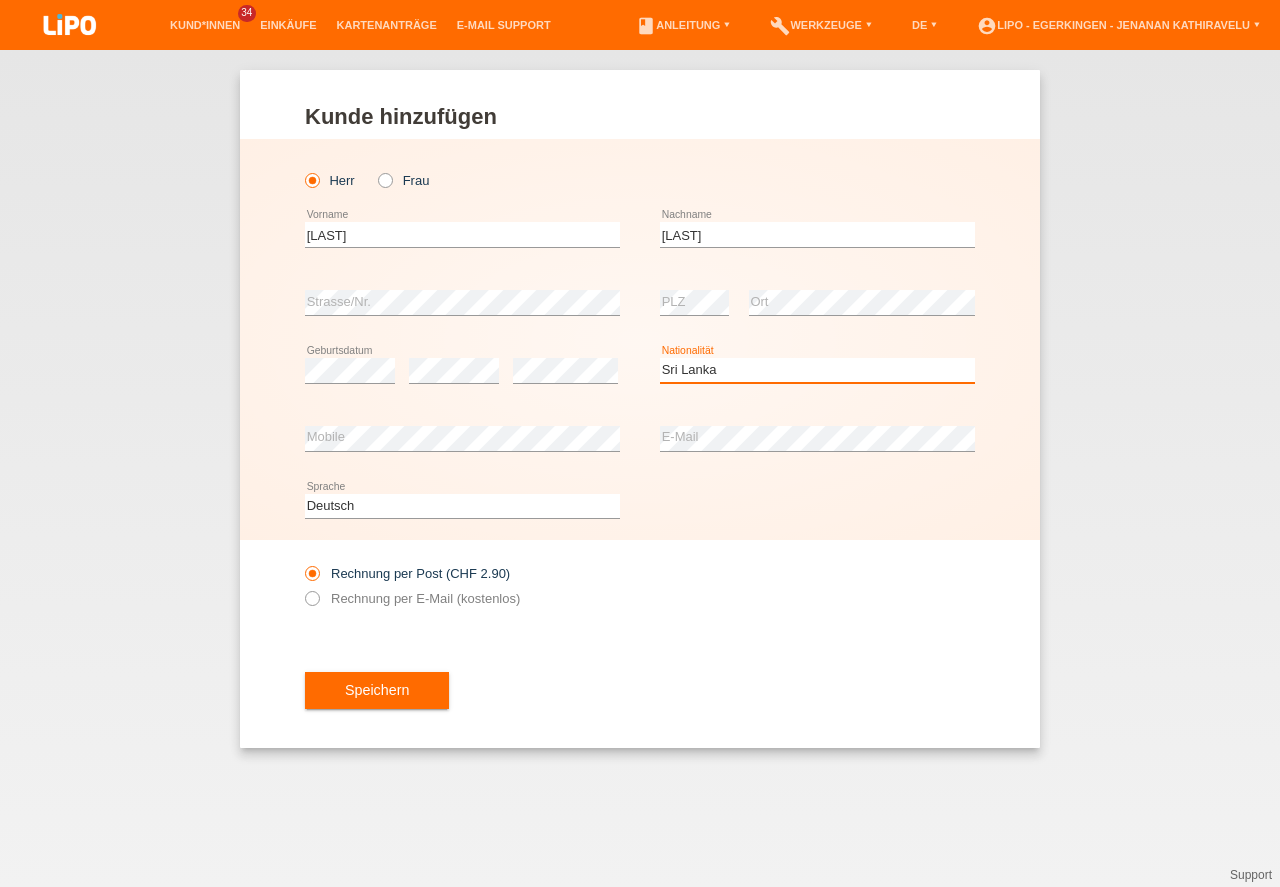 click on "Sri Lanka" at bounding box center (0, 0) 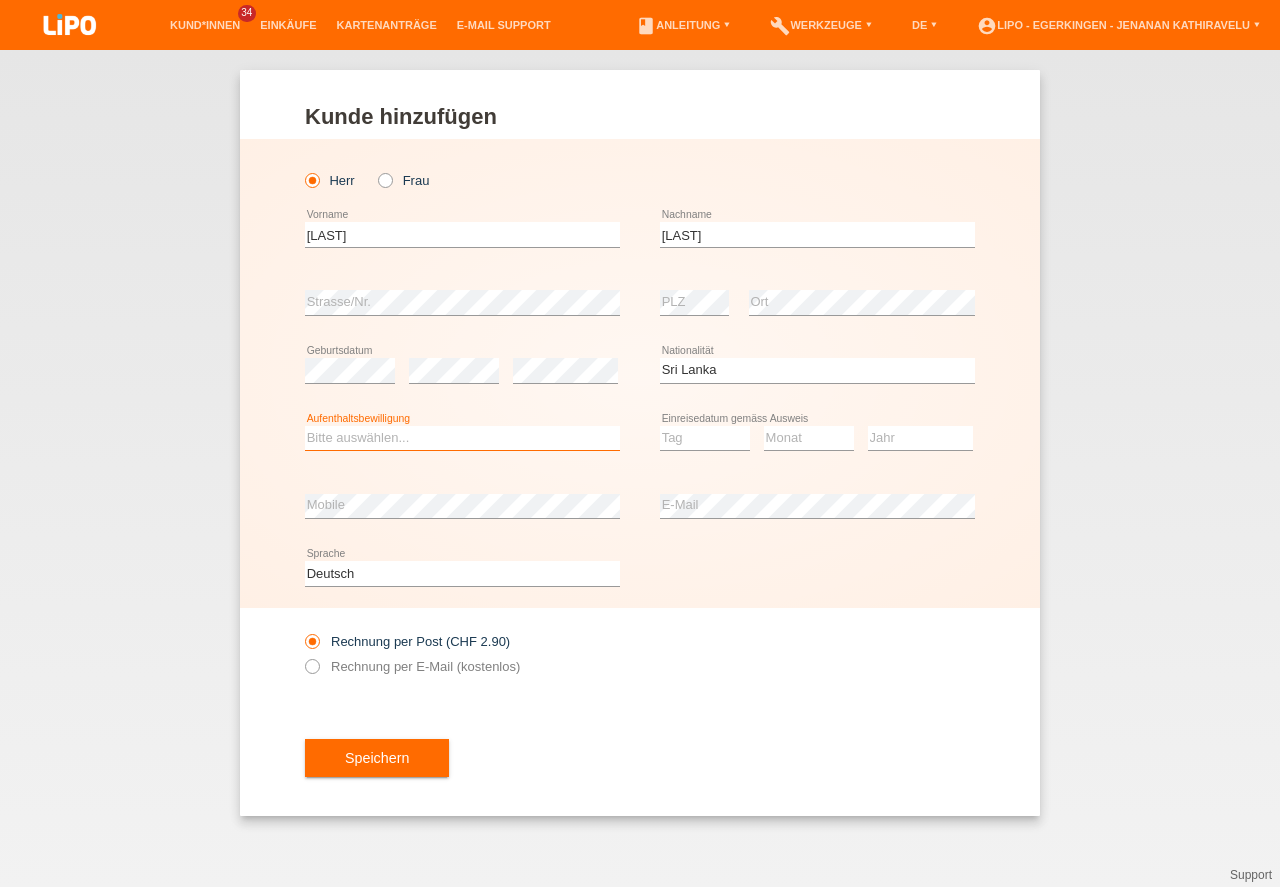click on "Bitte auswählen...
C
B
B - Flüchtlingsstatus
Andere" at bounding box center [462, 438] 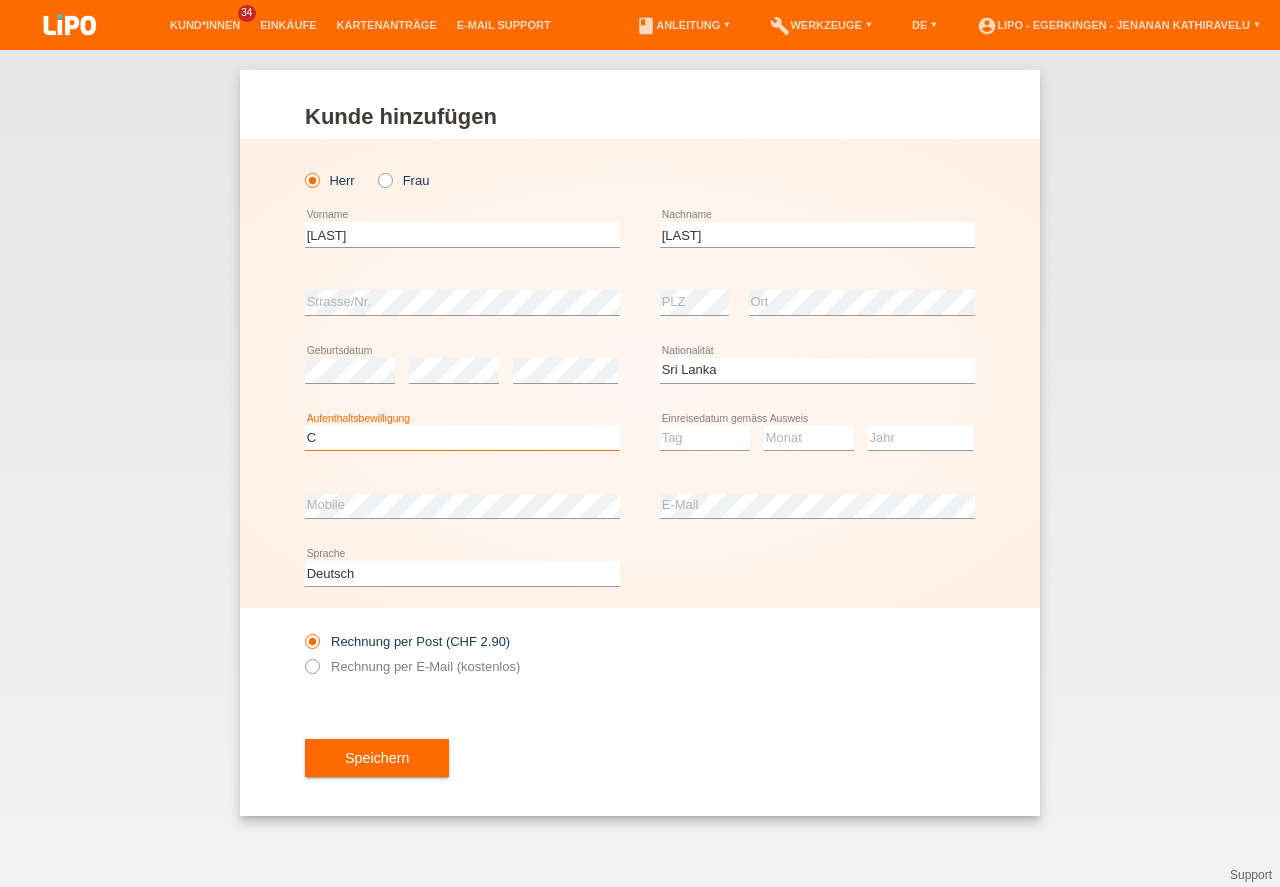 click on "C" at bounding box center (0, 0) 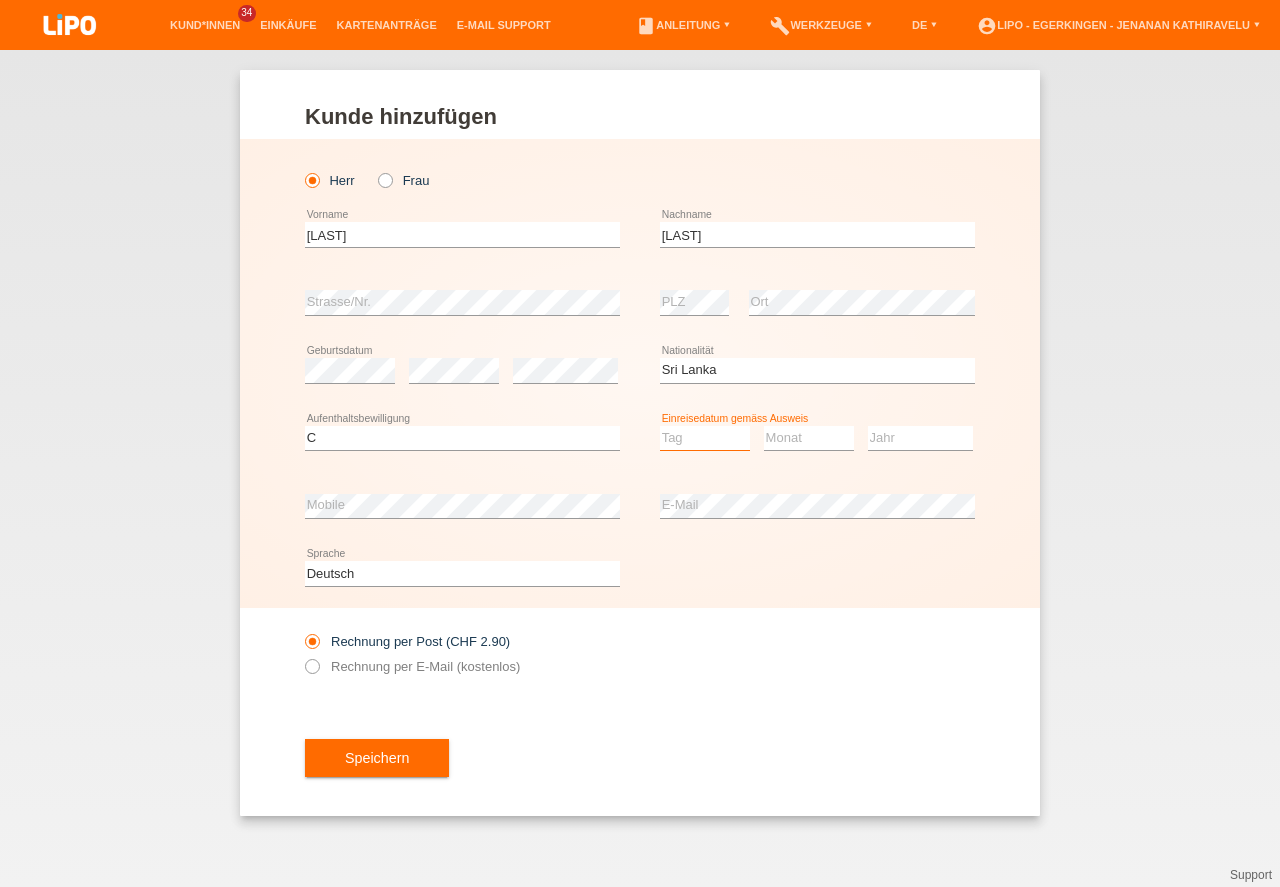 click on "Tag
01
02
03
04
05
06
07
08
09
10 11" at bounding box center (705, 438) 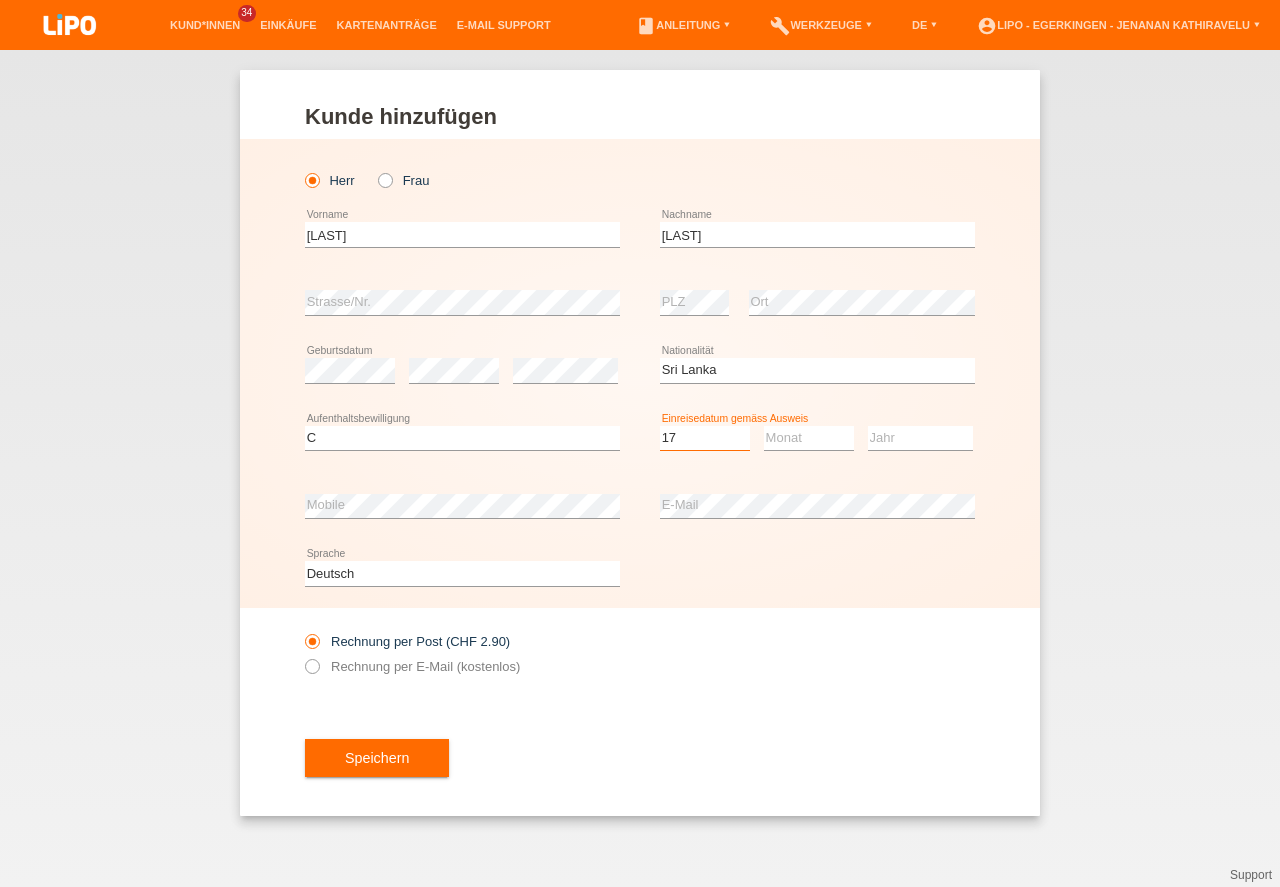 click on "17" at bounding box center [0, 0] 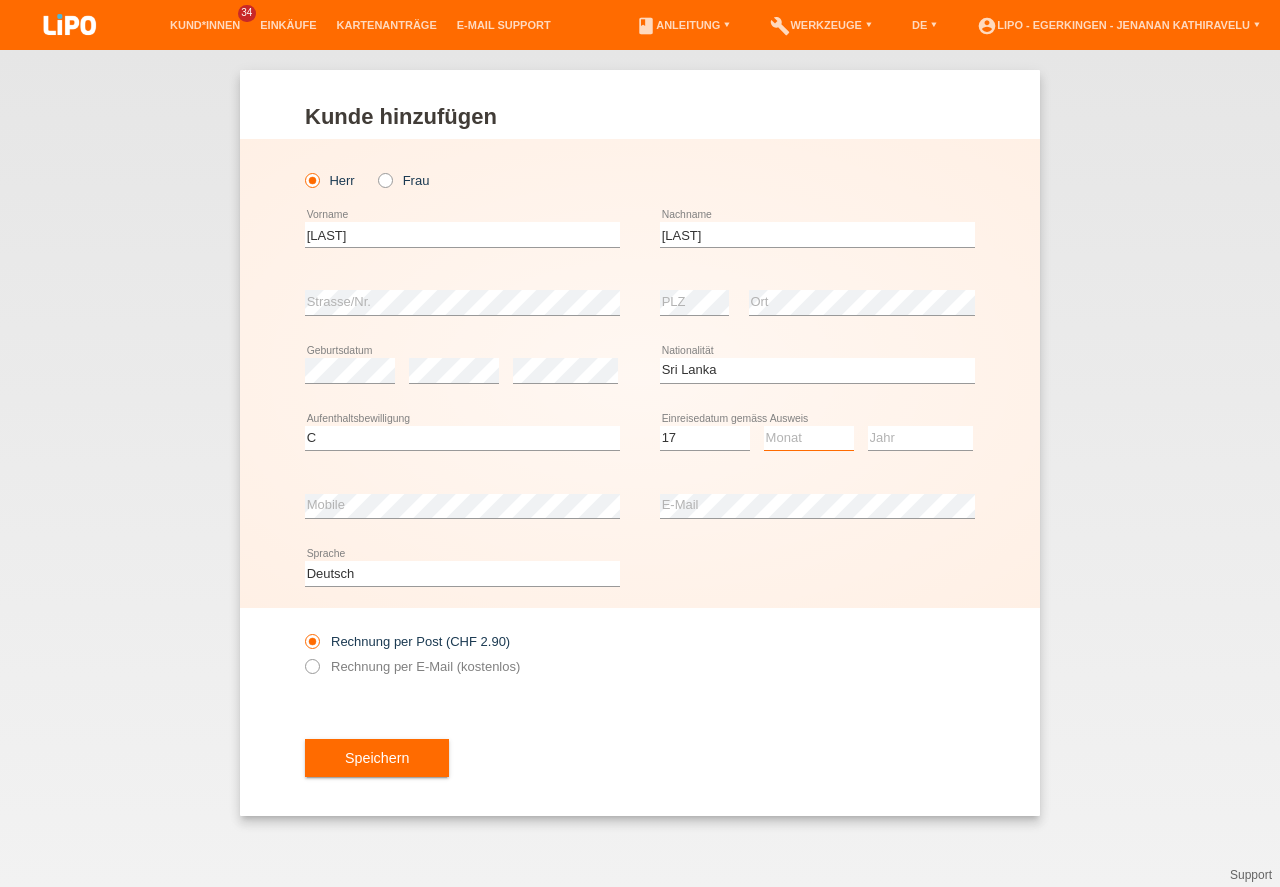 click on "Monat
01
02
03
04
05
06
07
08
09
10 11" at bounding box center (809, 438) 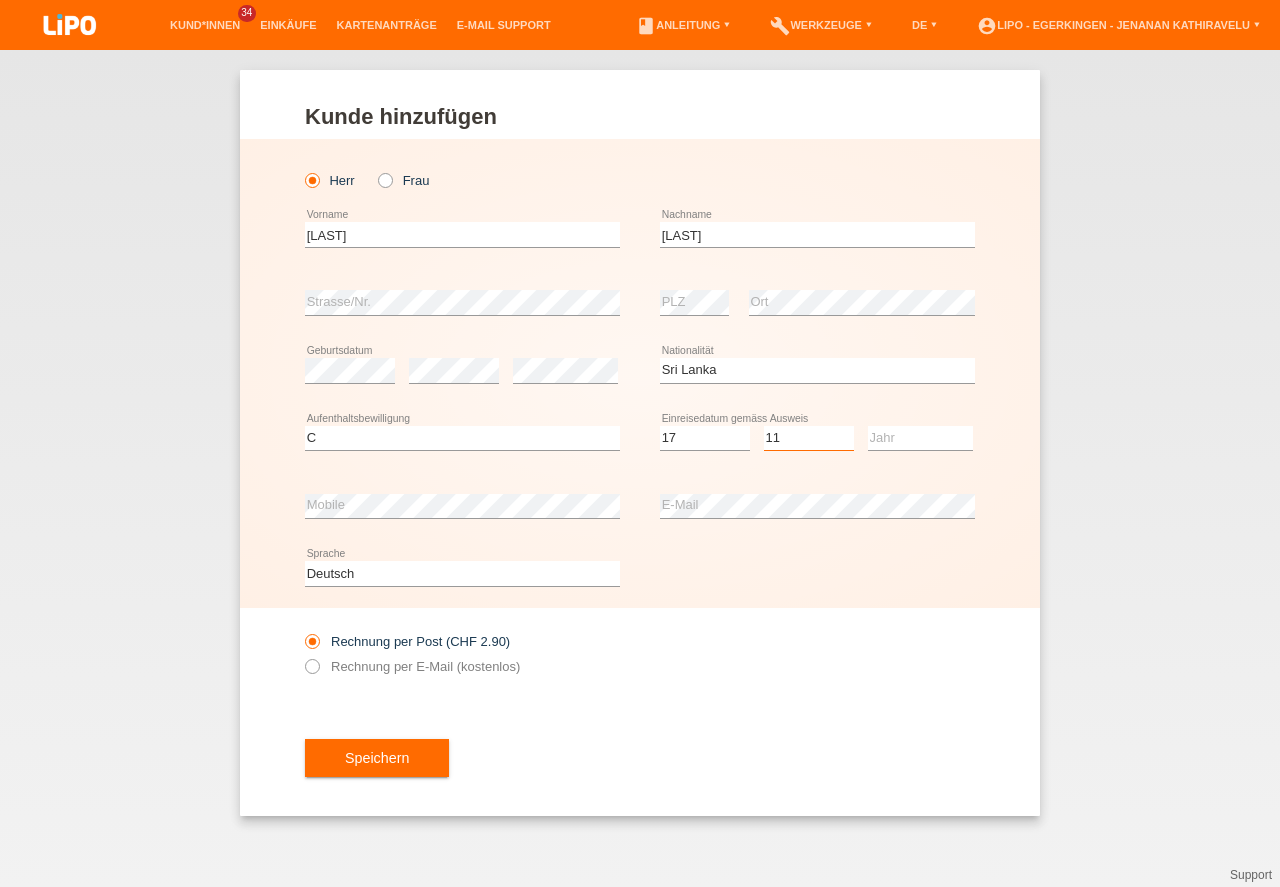 click on "11" at bounding box center (0, 0) 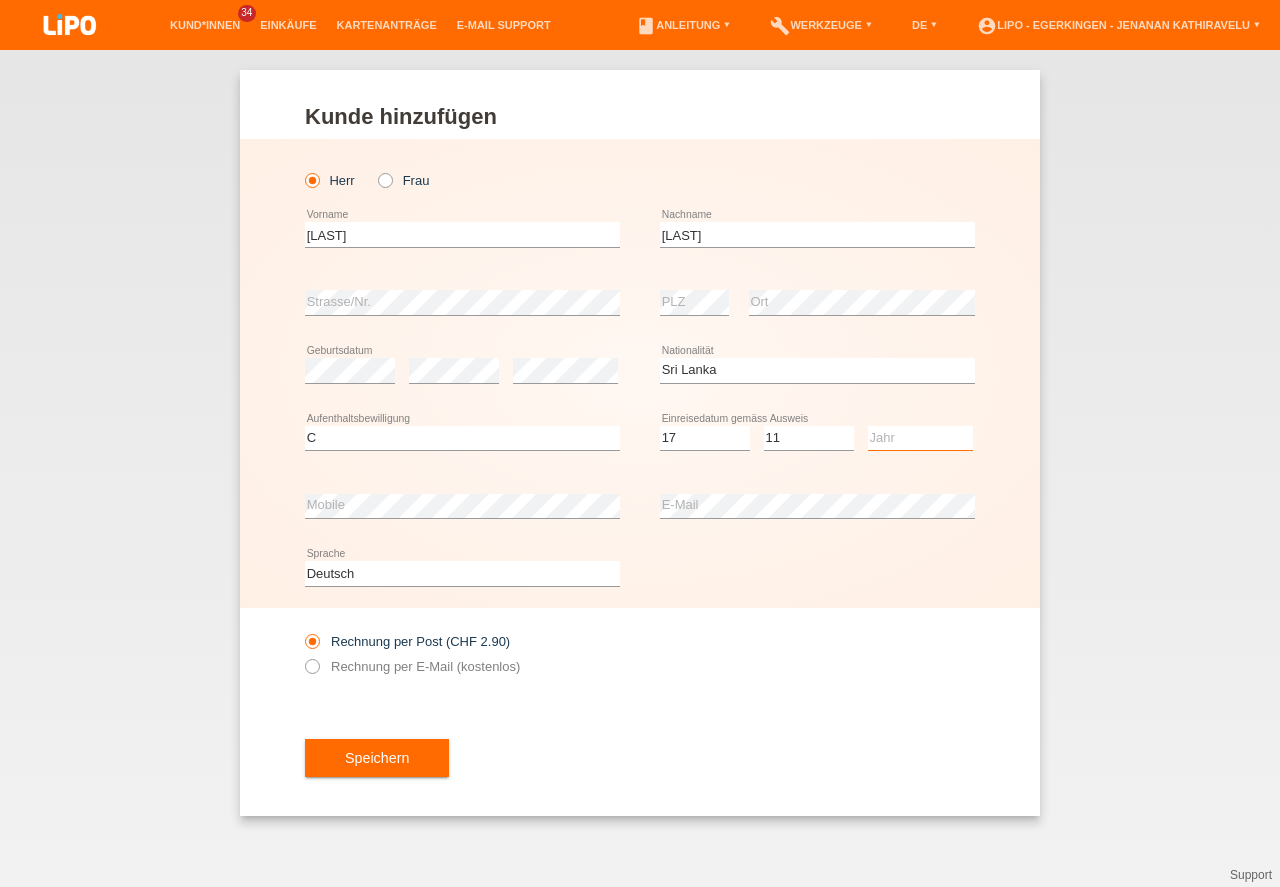 click on "Jahr
2025
2024
2023
2022
2021
2020
2019
2018
2017 2016 2015 2014 2013 2012 2011 2010 2009 2008 2007 2006 2005 2004 2003 2002 2001" at bounding box center (920, 438) 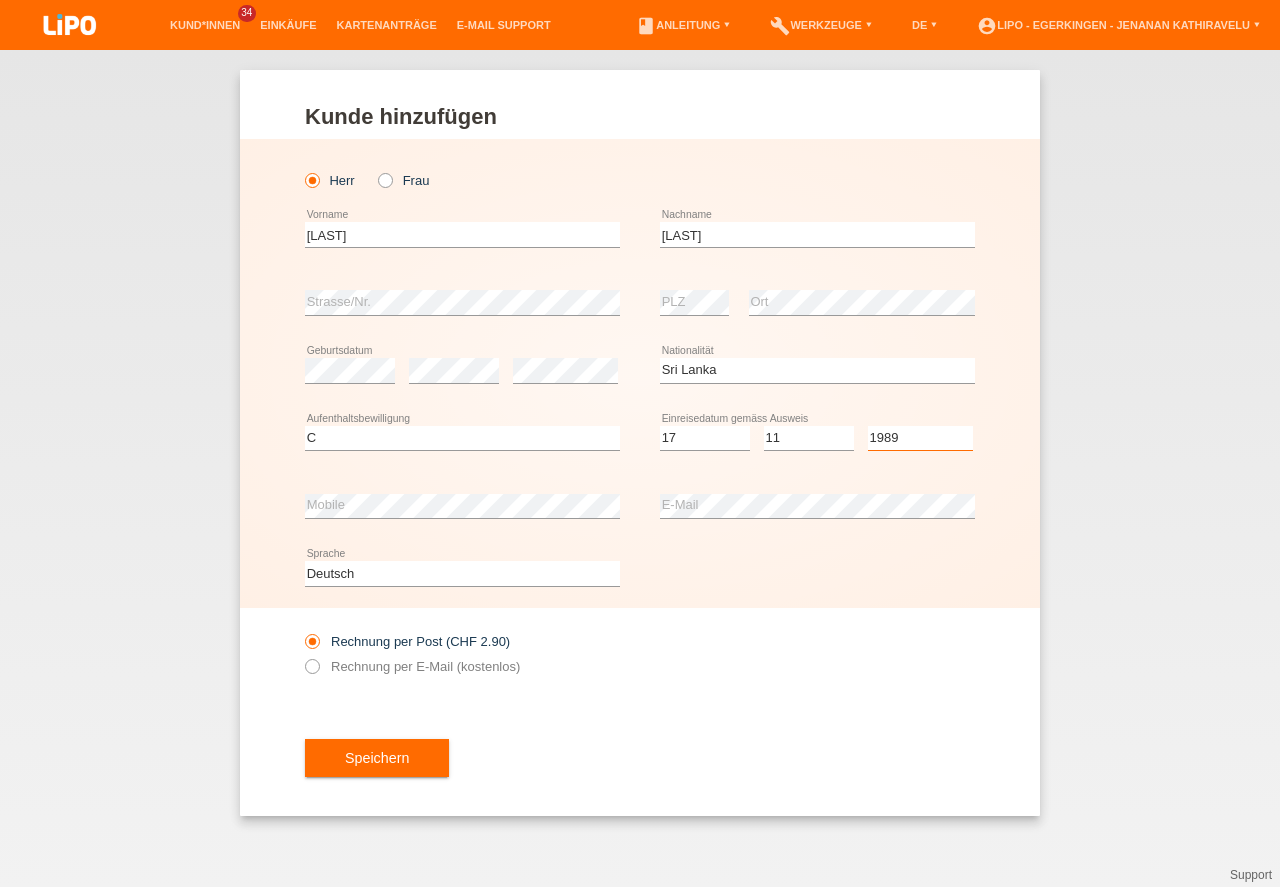 click on "1989" at bounding box center (0, 0) 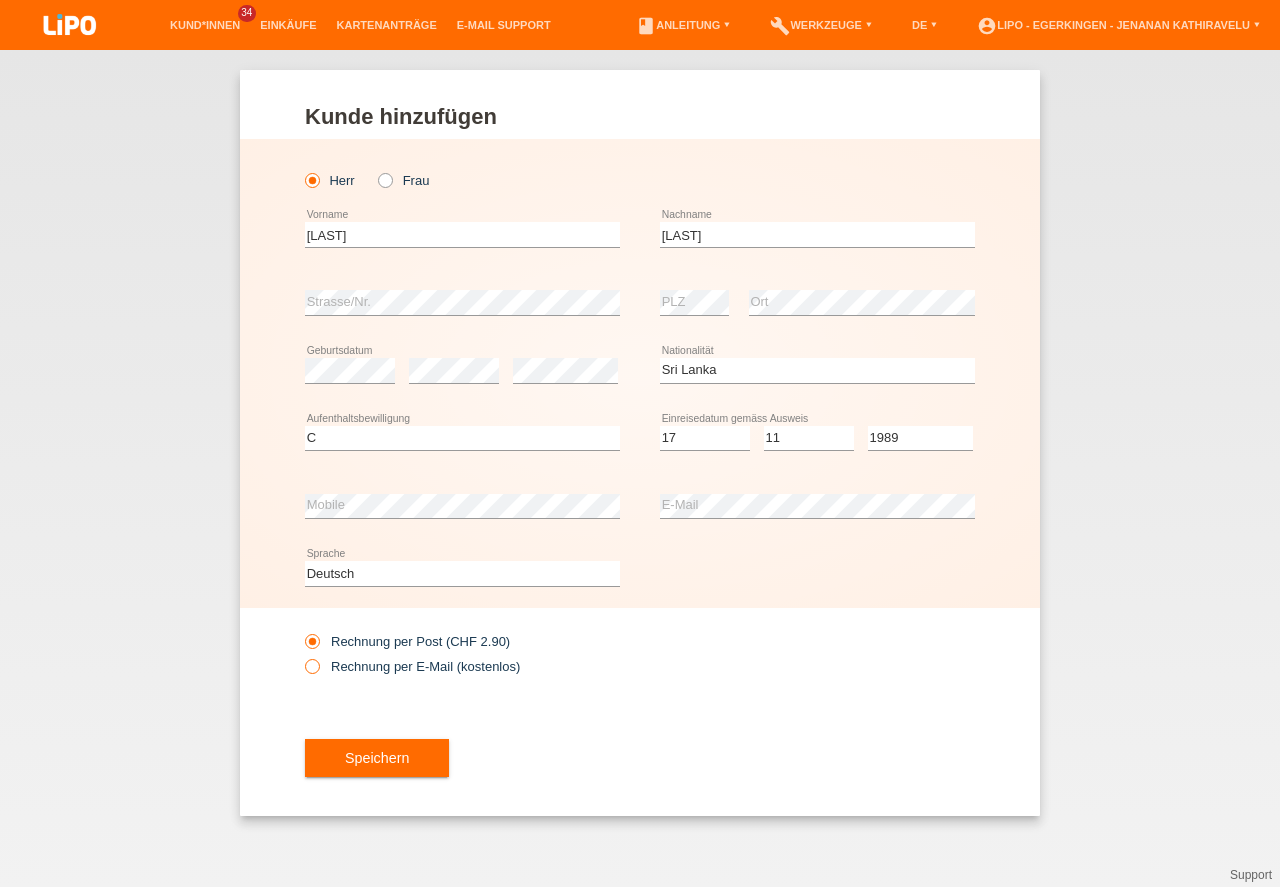 drag, startPoint x: 400, startPoint y: 670, endPoint x: 416, endPoint y: 660, distance: 18.867962 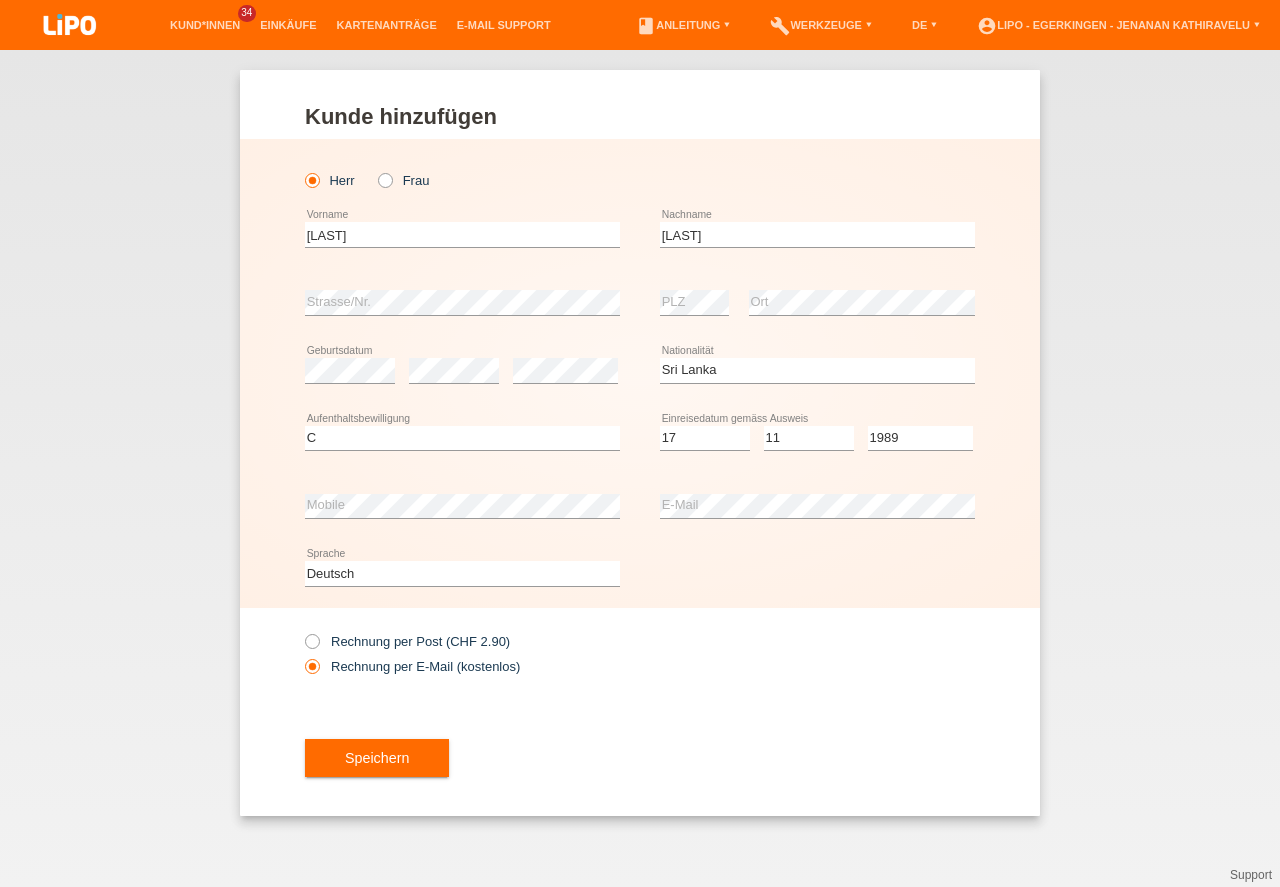 click on "Rechnung per E-Mail                                                                                            (kostenlos)" at bounding box center [412, 666] 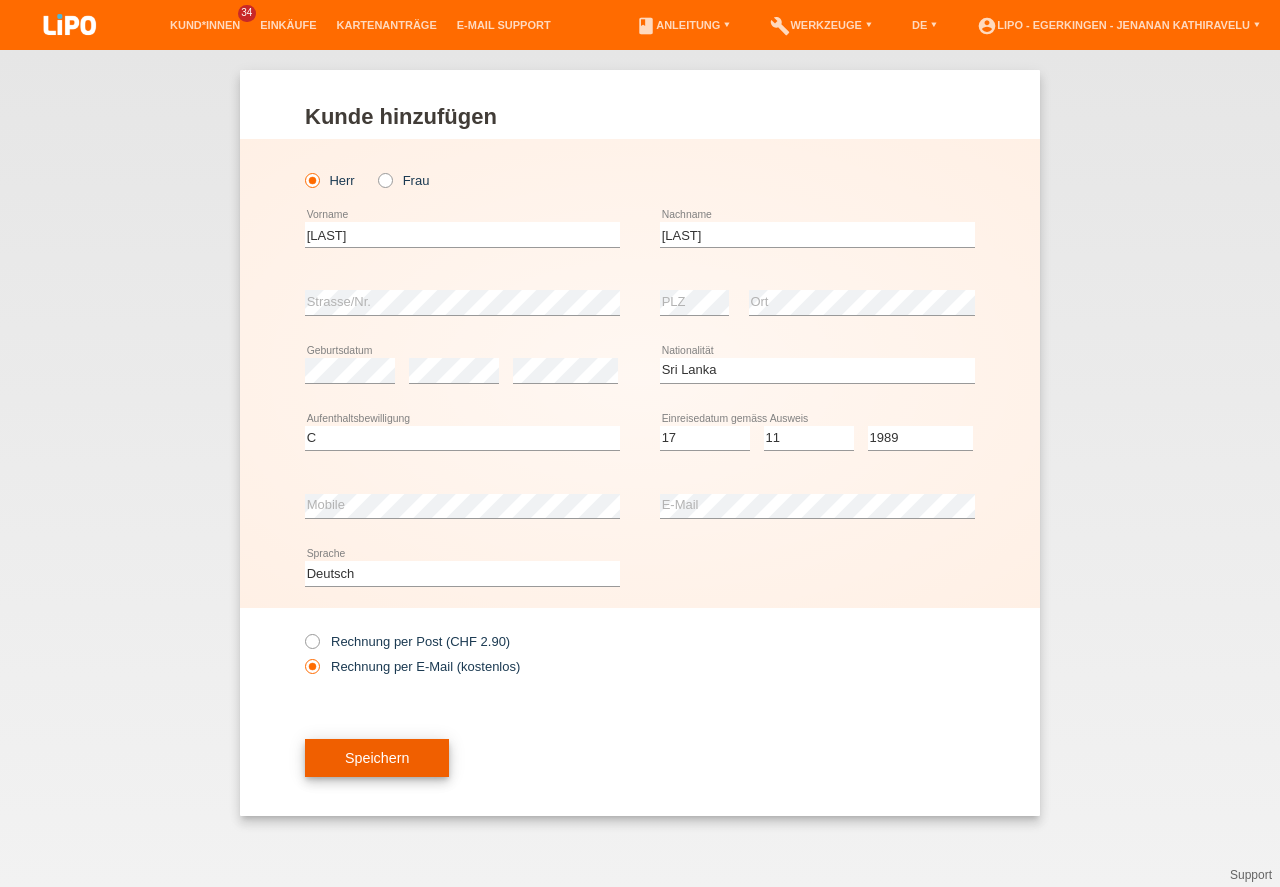 click on "Speichern" at bounding box center [377, 758] 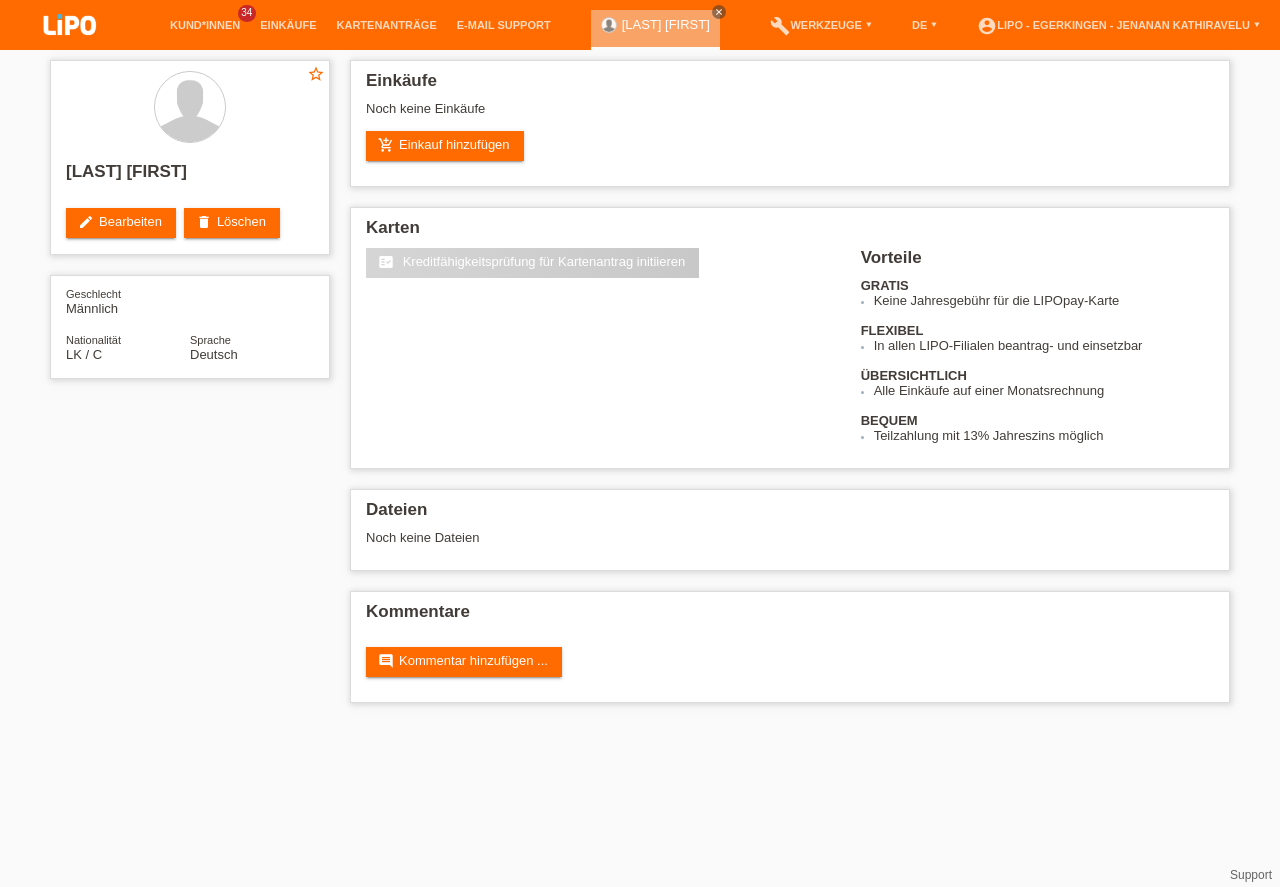 scroll, scrollTop: 0, scrollLeft: 0, axis: both 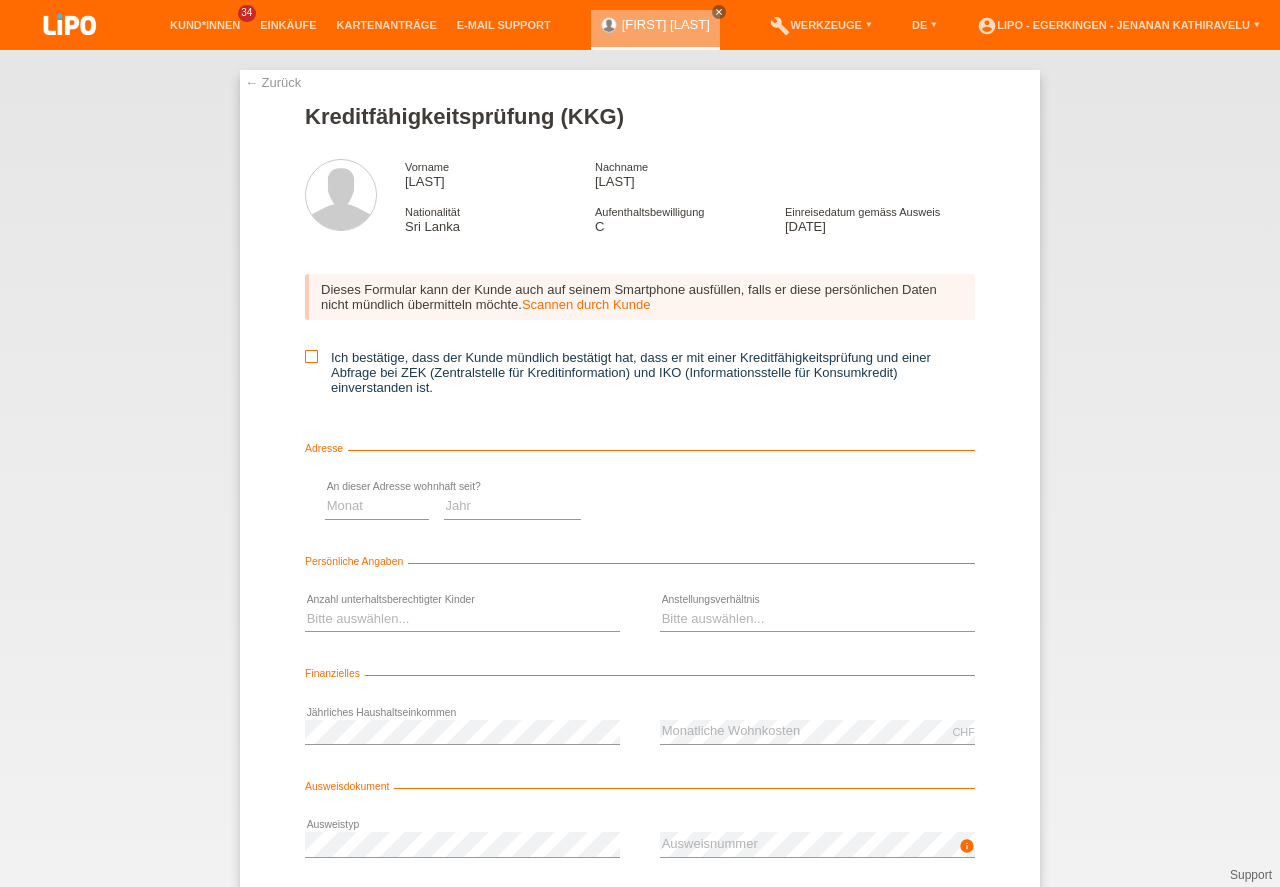 click at bounding box center [311, 356] 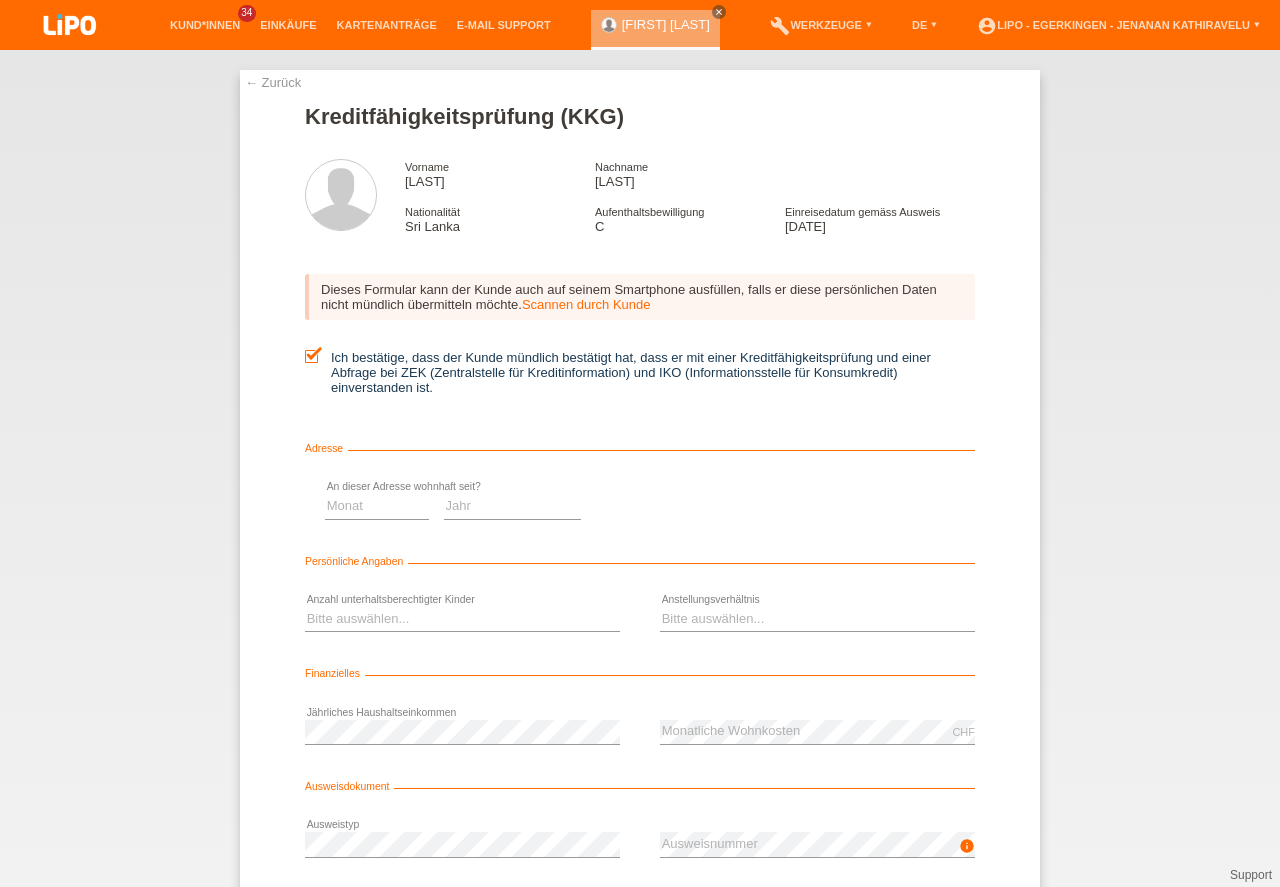 scroll, scrollTop: 0, scrollLeft: 0, axis: both 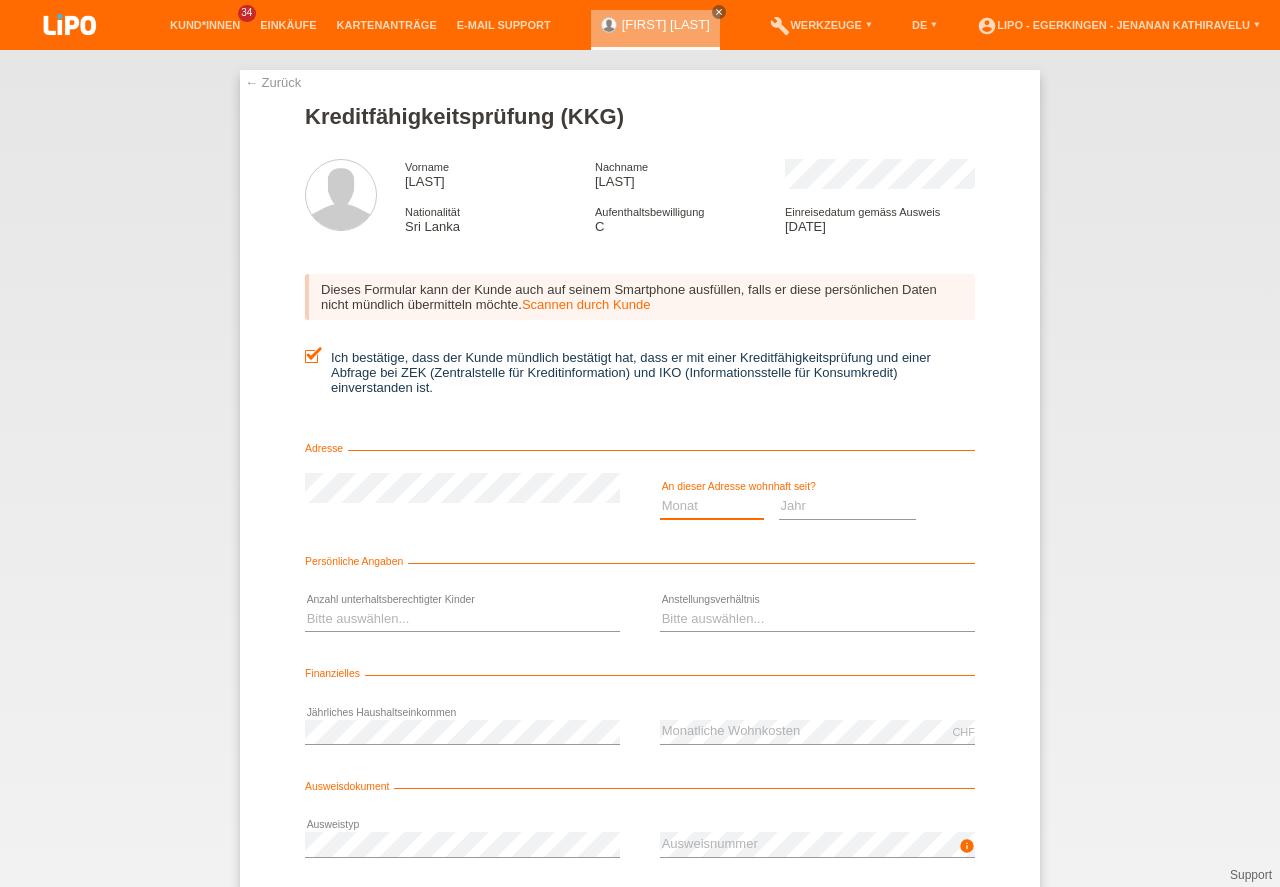 click on "Monat
01
02
03
04
05
06
07
08
09
10" at bounding box center [712, 506] 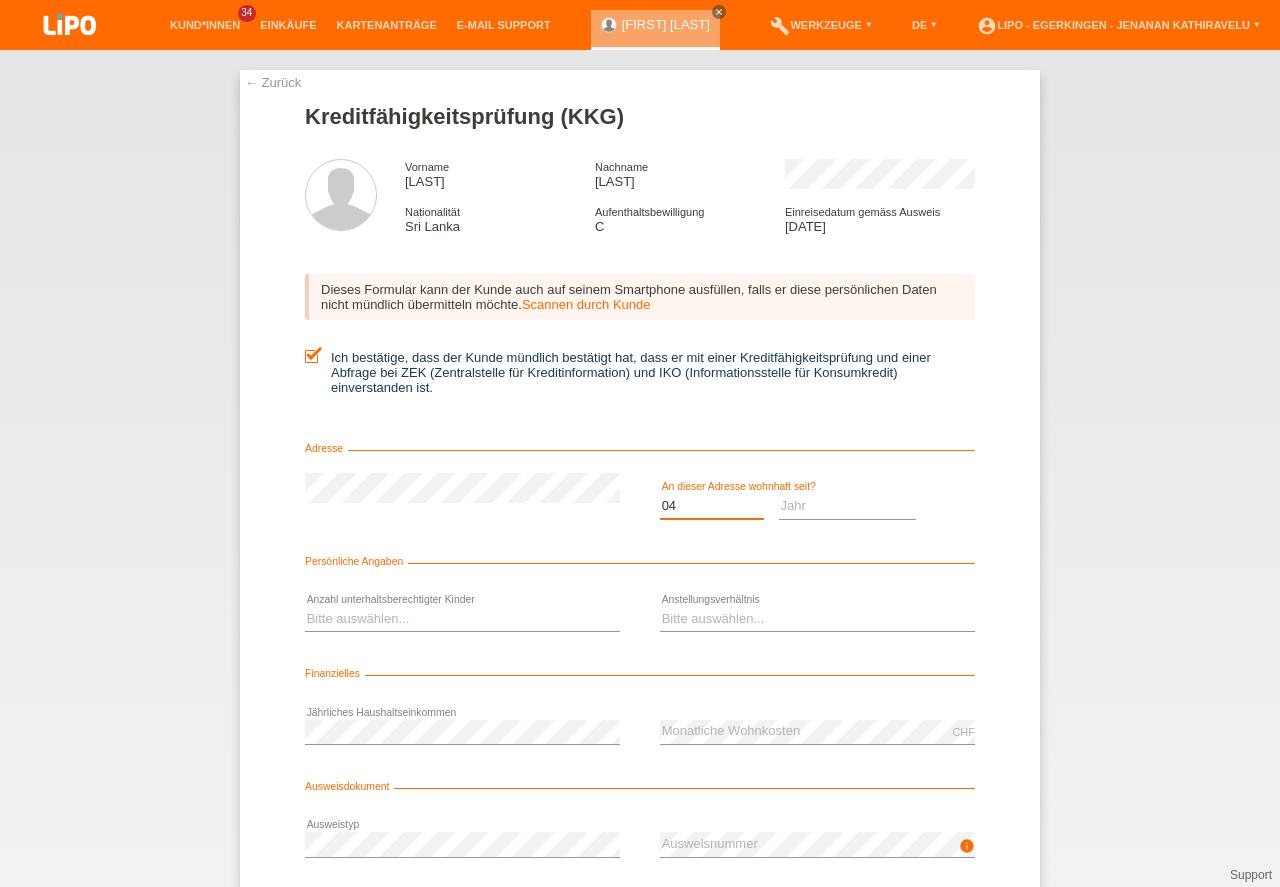 click on "04" at bounding box center (0, 0) 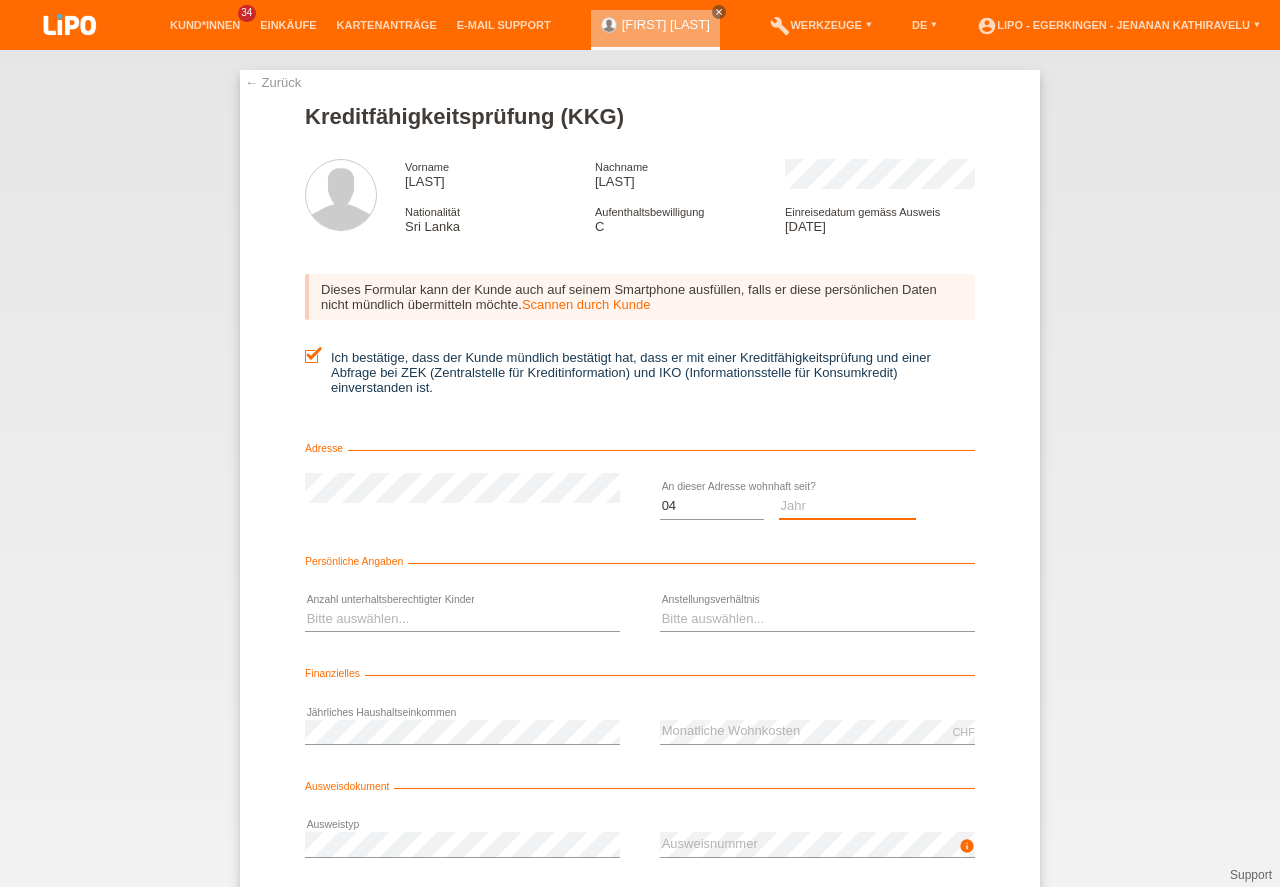 click on "Jahr
2025
2024
2023
2022
2021
2020
2019
2018
2017
2016 2015 2014 2013 2012 2011 2010 2009 2008 2007 2006 2005 2004 2003" at bounding box center (848, 506) 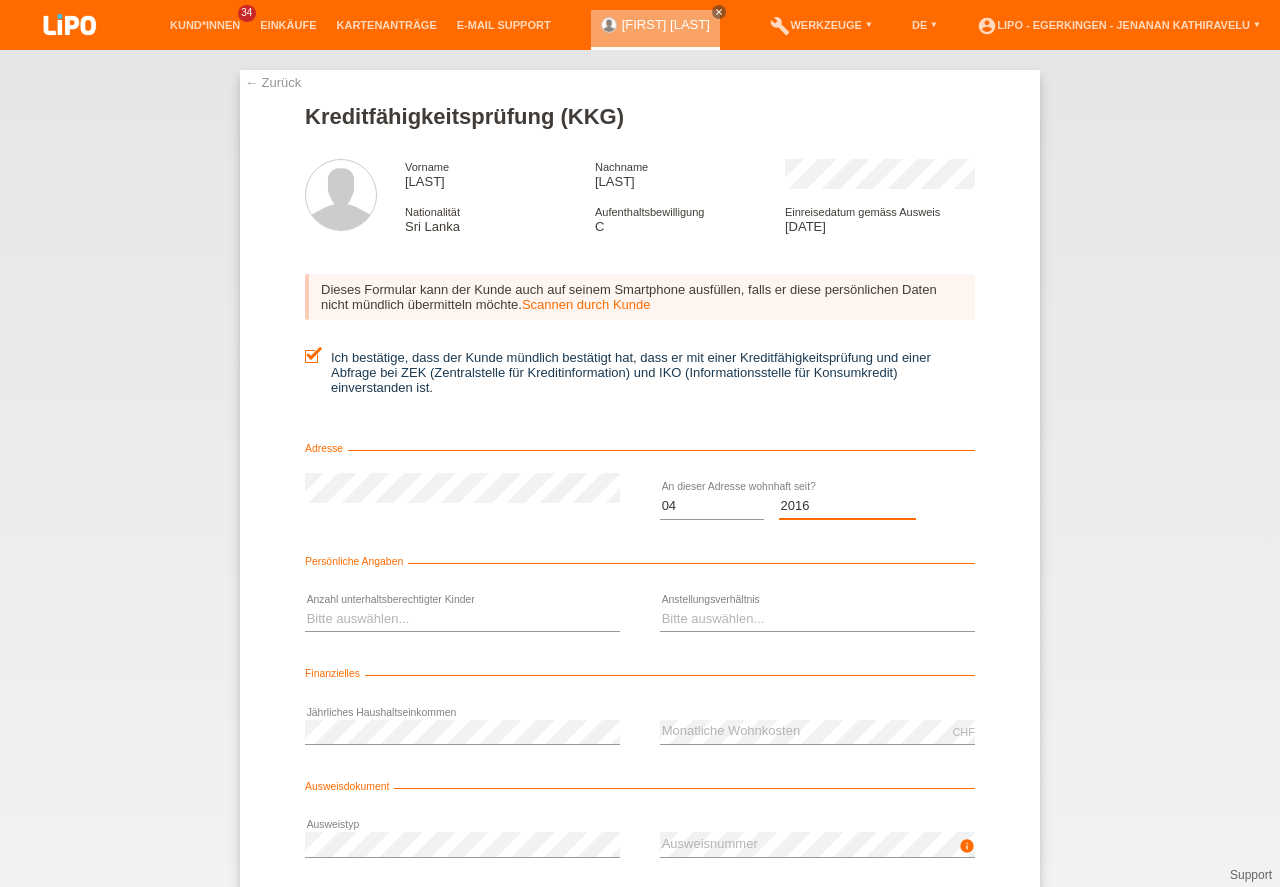 click on "2016" at bounding box center (0, 0) 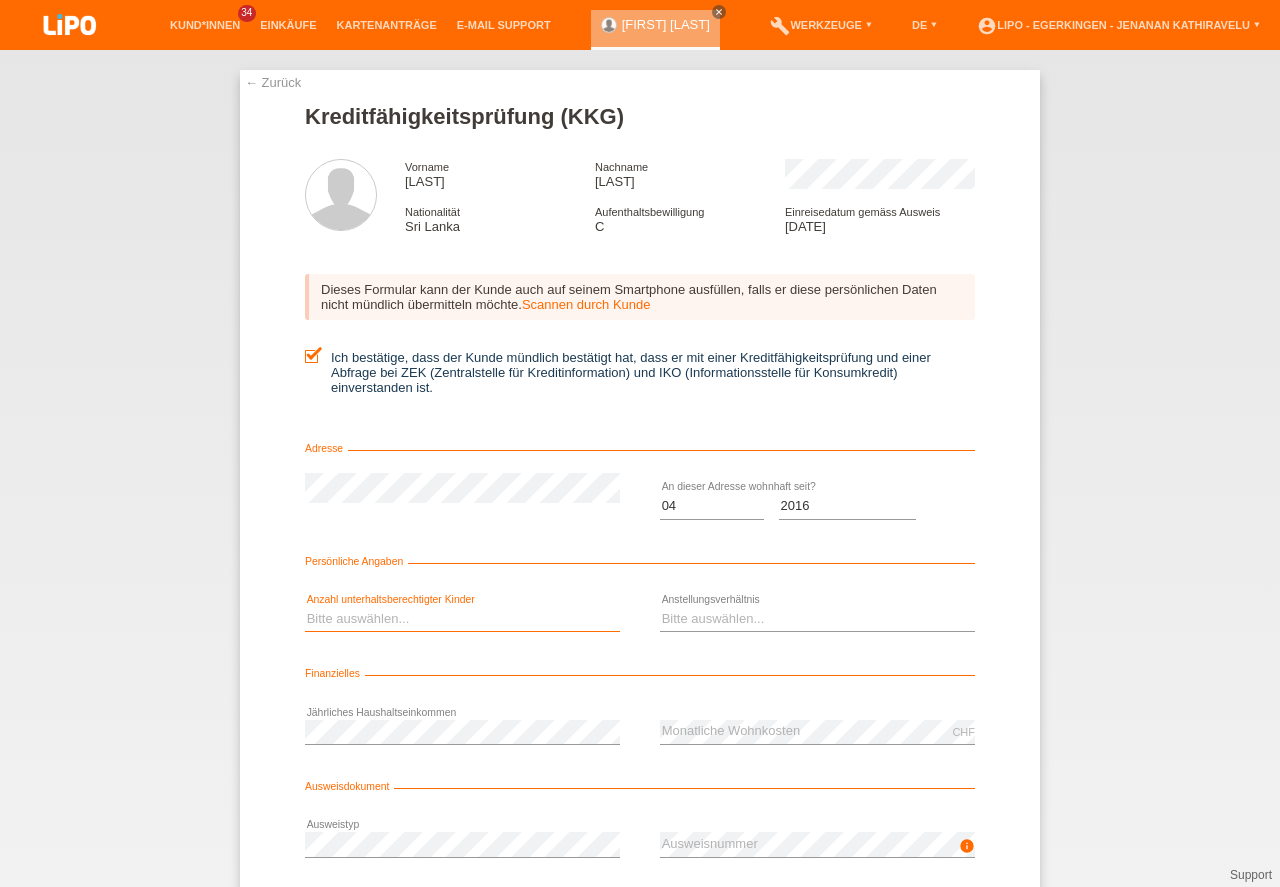 click on "Bitte auswählen...
0
1
2
3
4
5
6
7
8
9" at bounding box center (462, 619) 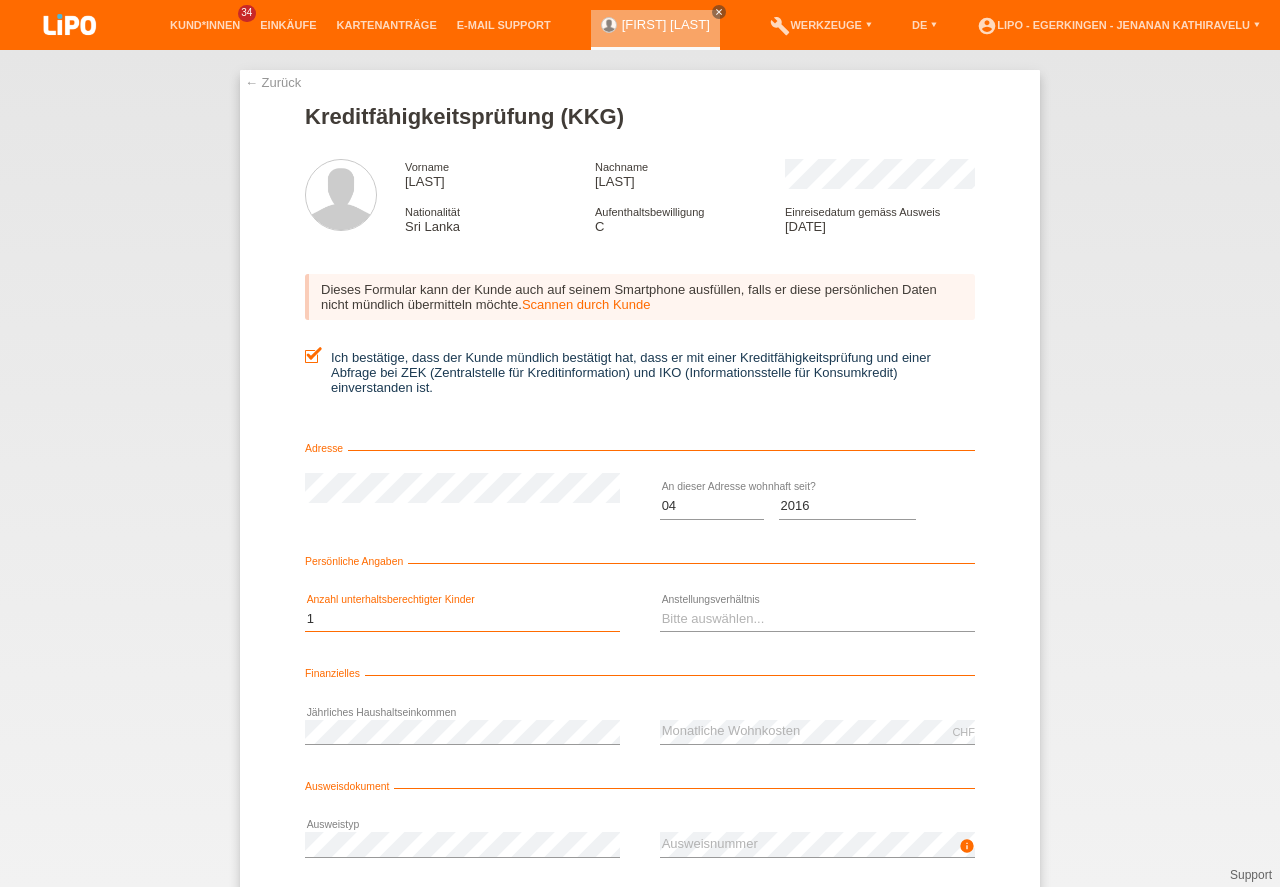 click on "1" at bounding box center [0, 0] 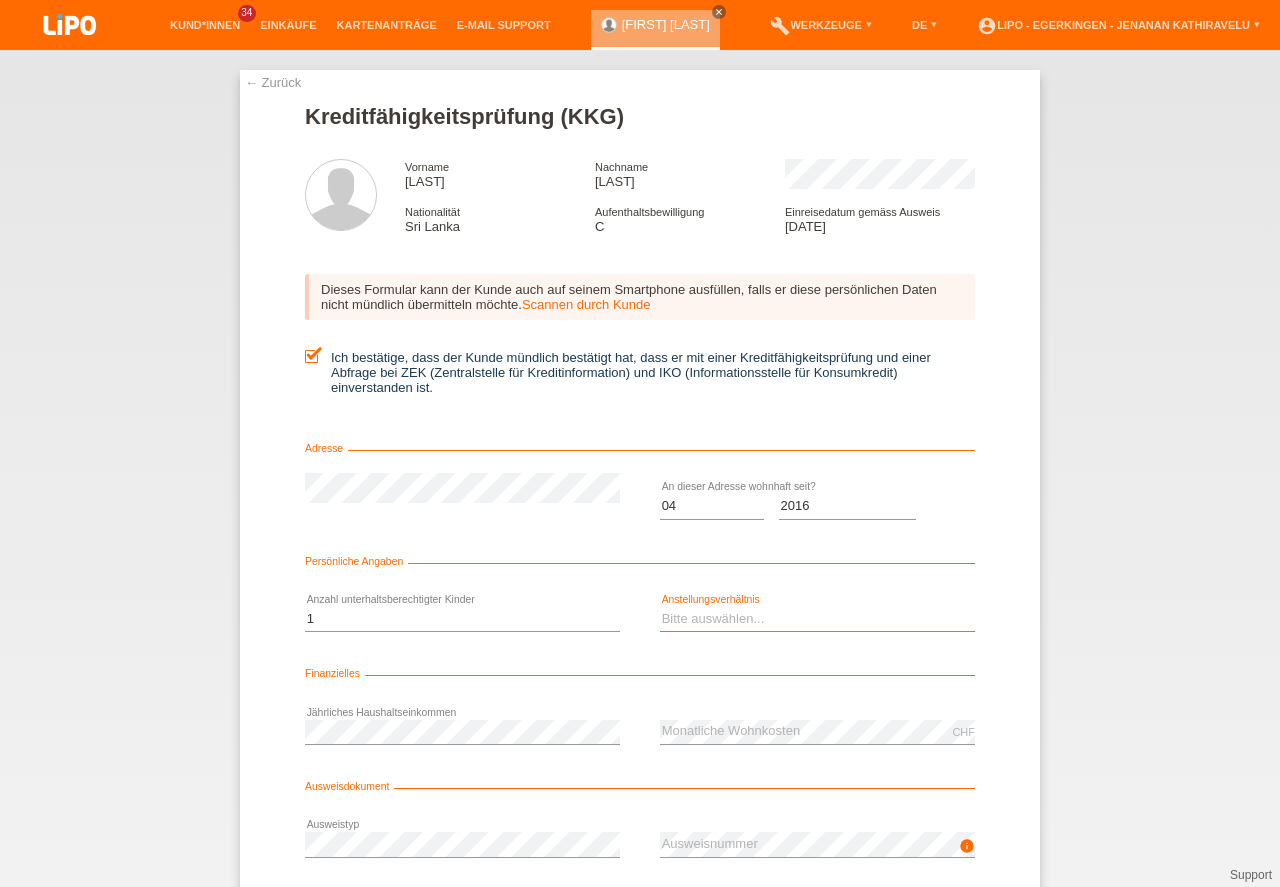 click on "Bitte auswählen...
Unbefristet
Befristet
Lehrling/Student
Pensioniert
Nicht arbeitstätig
Hausfrau/-mann
Selbständig" at bounding box center (817, 619) 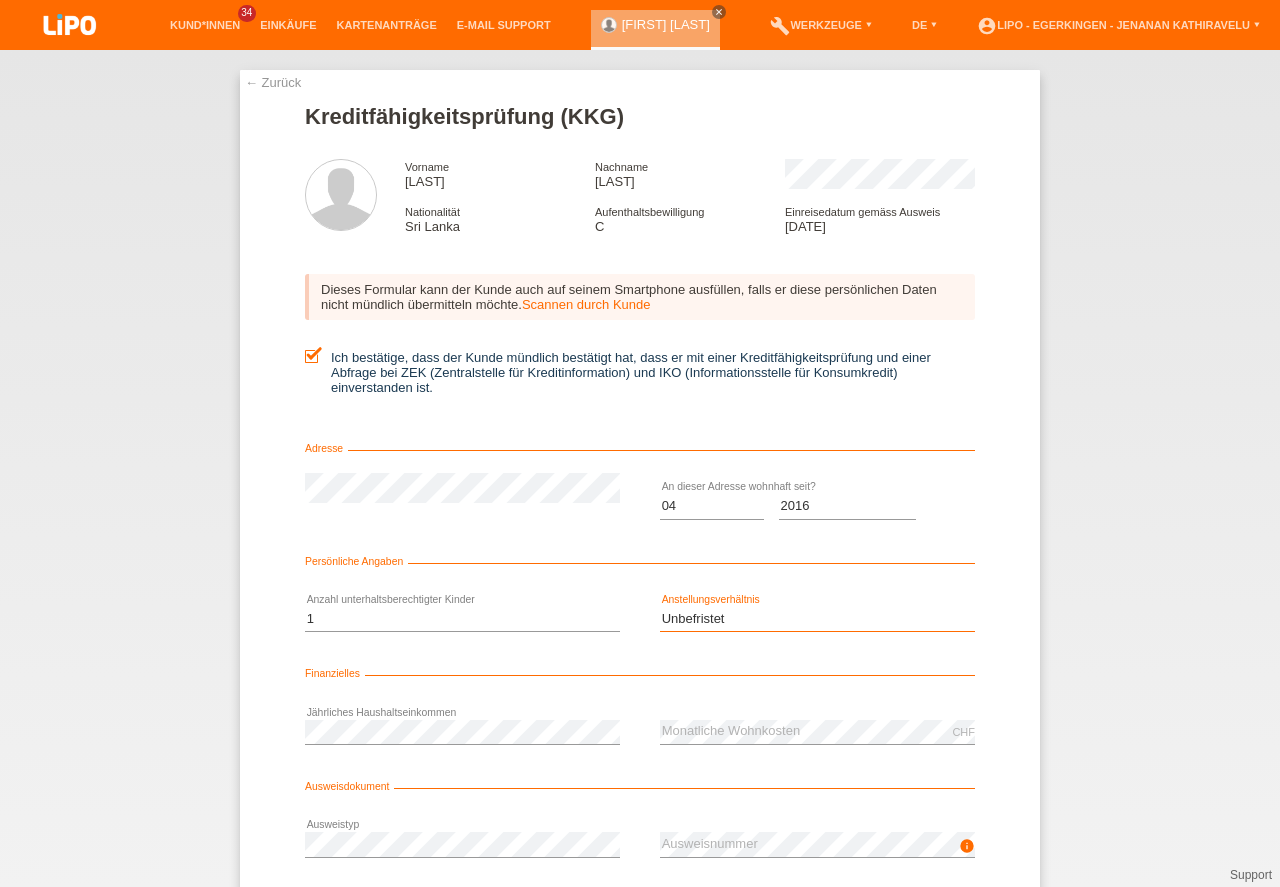 click on "Unbefristet" at bounding box center [0, 0] 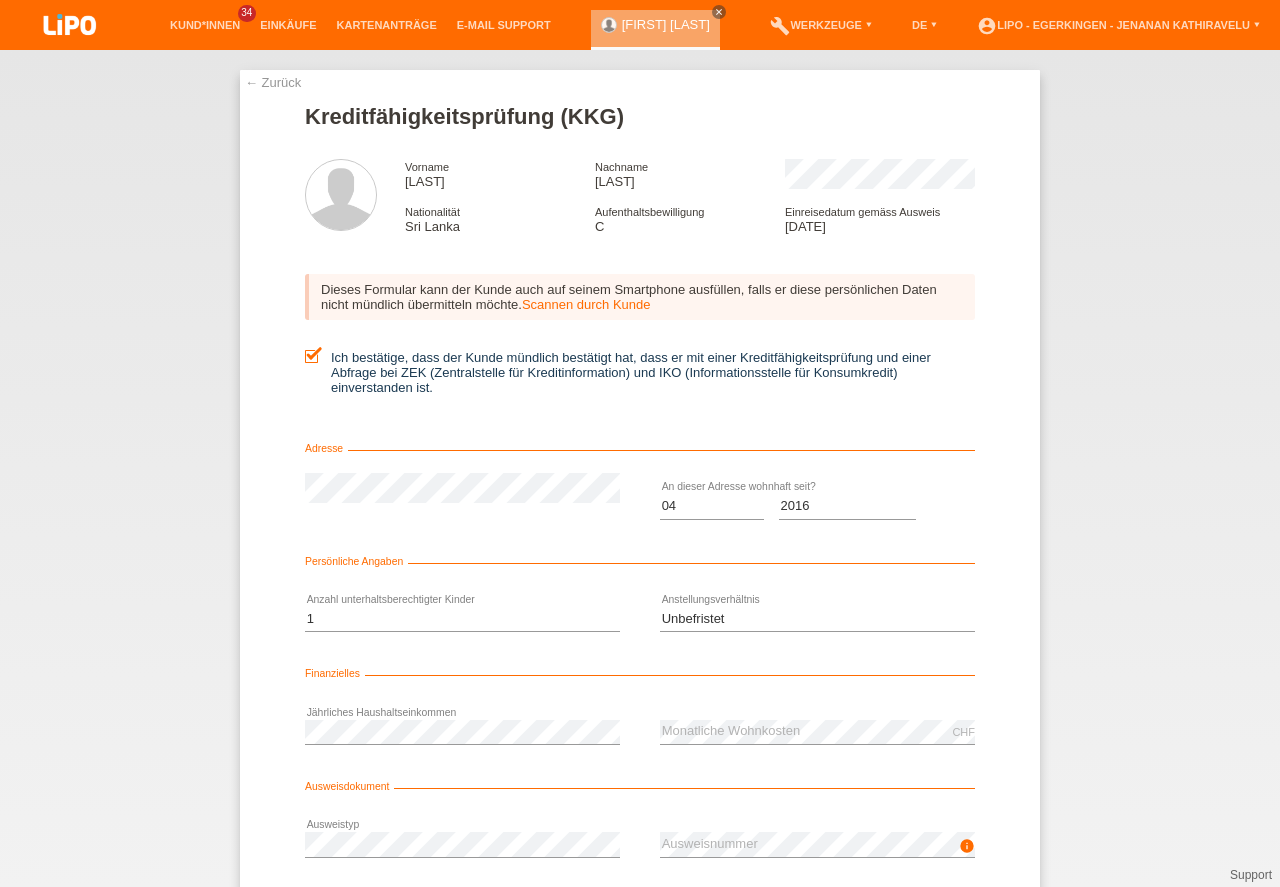 click on "info
error
Ausweisnummer" at bounding box center [817, 845] 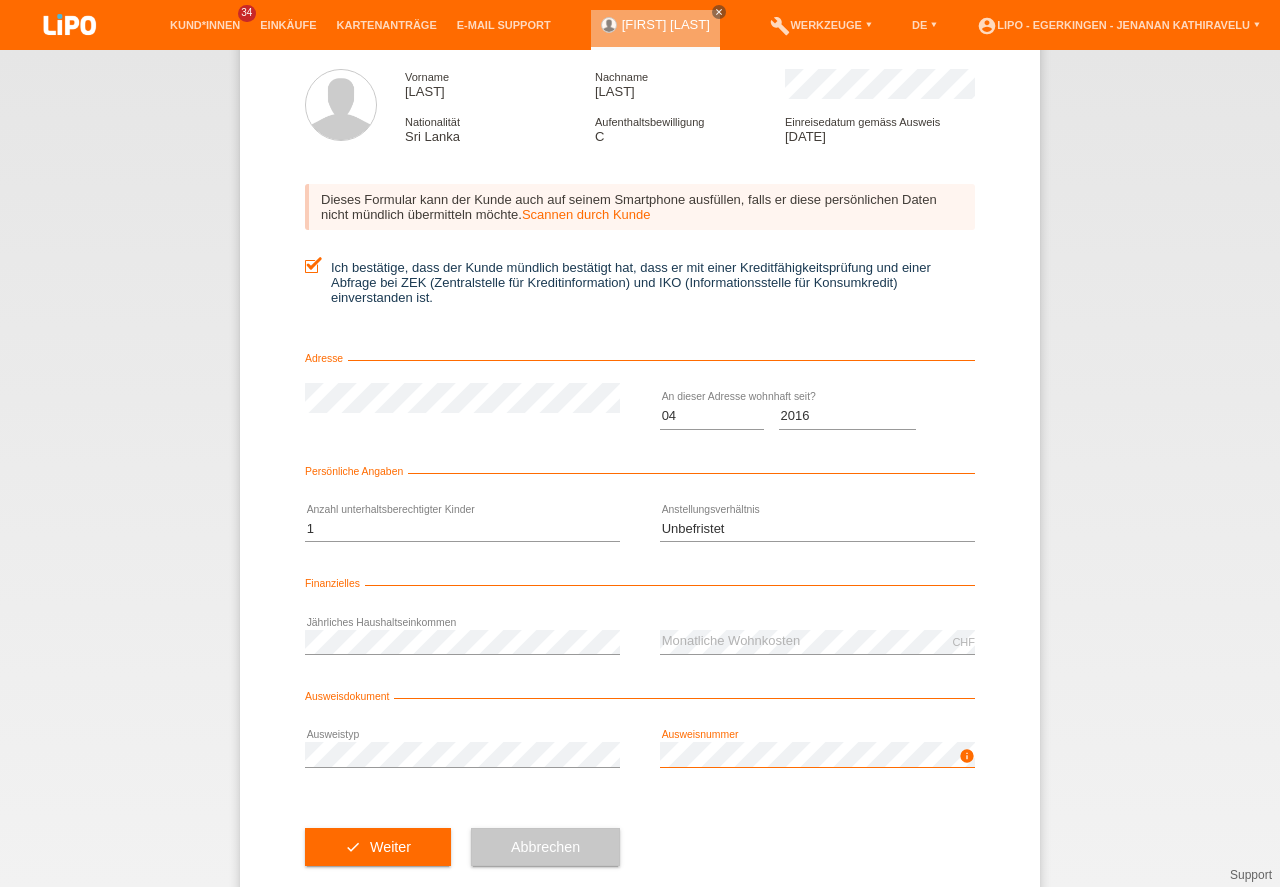 scroll, scrollTop: 87, scrollLeft: 0, axis: vertical 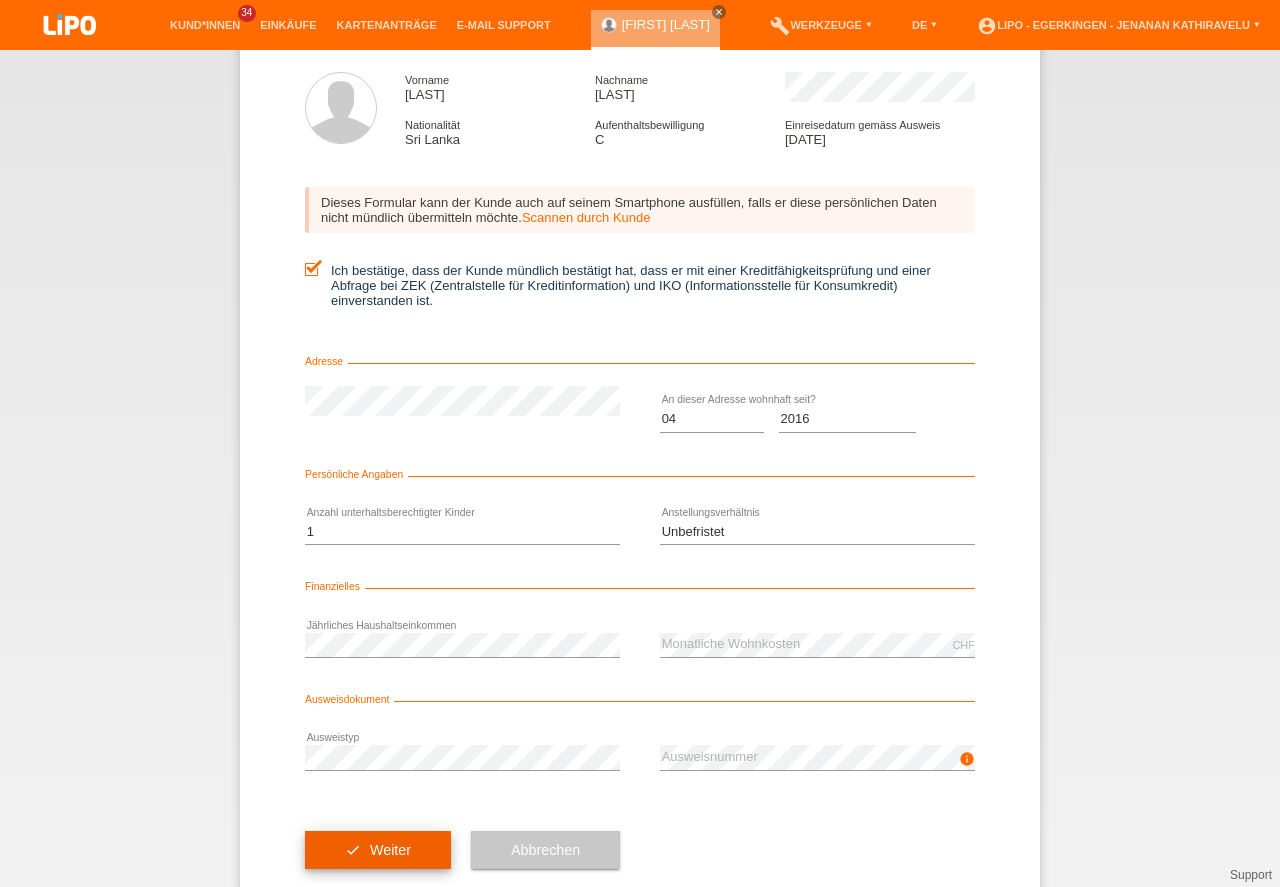 click on "check   Weiter" at bounding box center (378, 850) 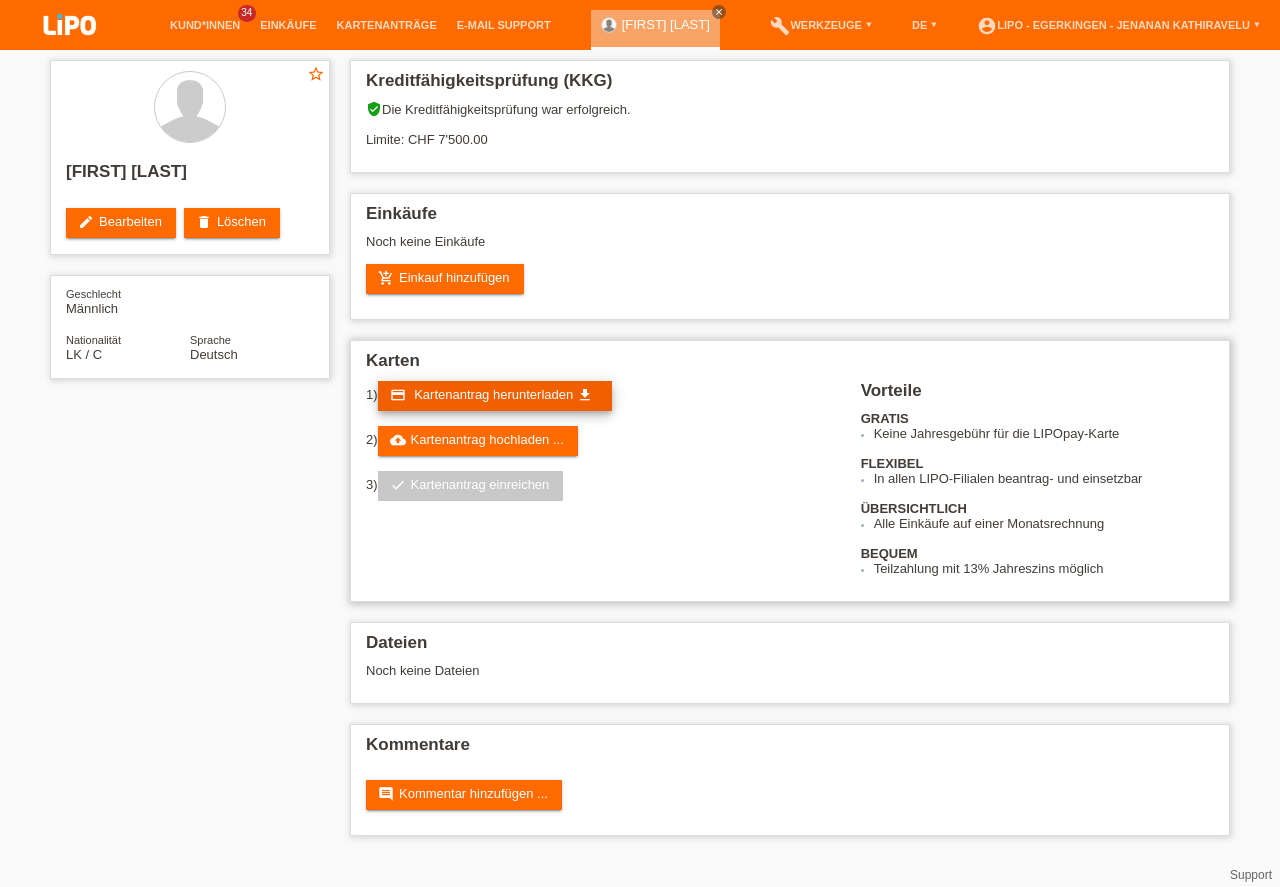 scroll, scrollTop: 0, scrollLeft: 0, axis: both 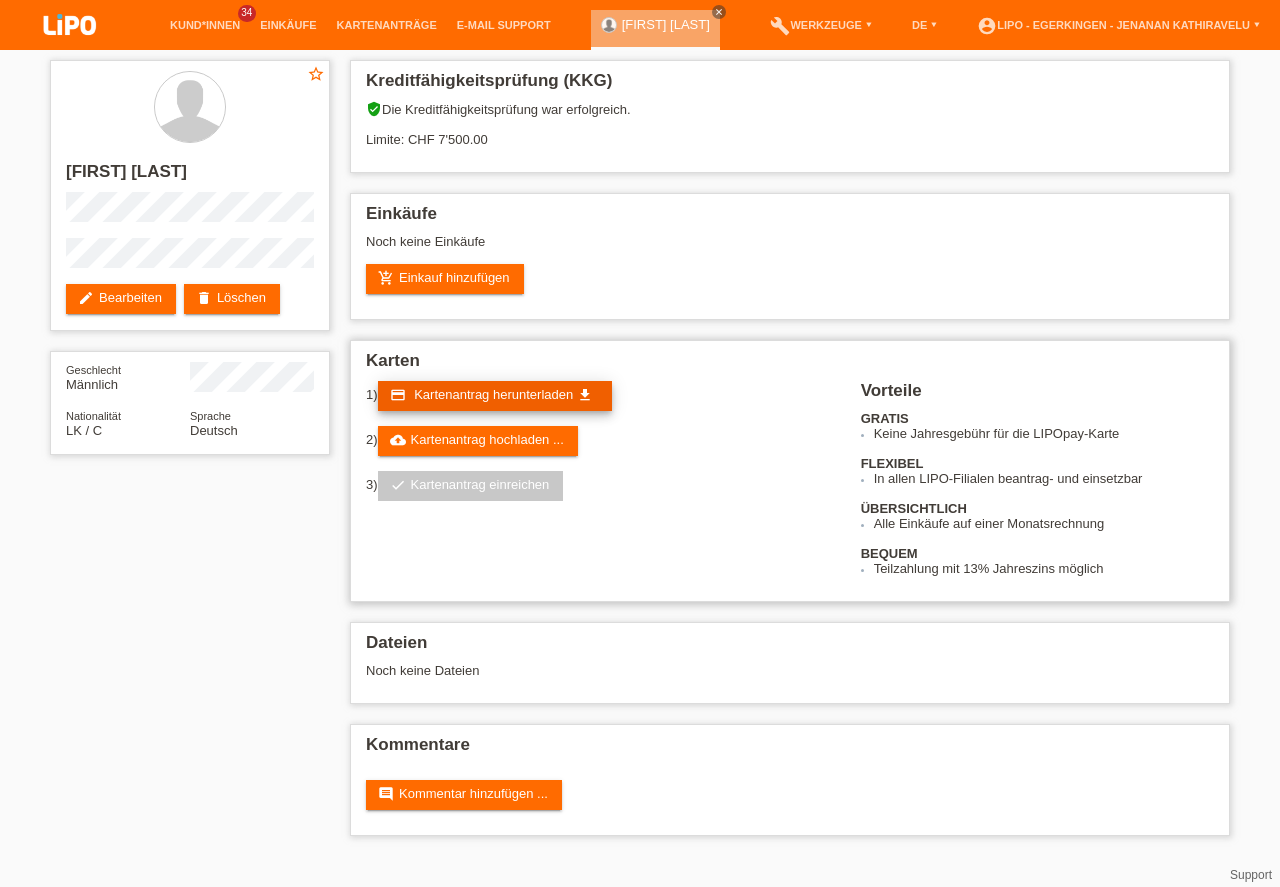 click on "Kartenantrag herunterladen" at bounding box center (493, 394) 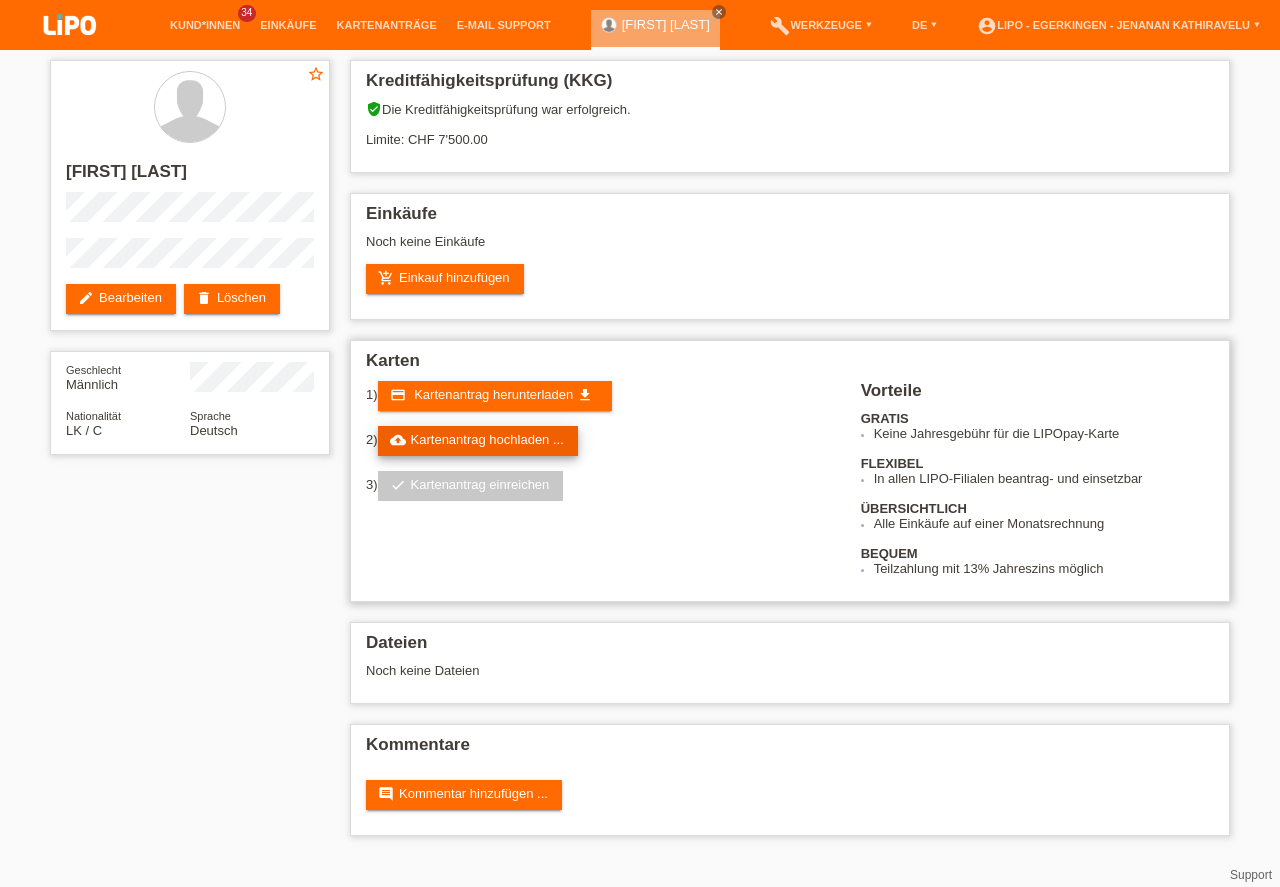 click on "cloud_upload  Kartenantrag hochladen ..." at bounding box center (478, 441) 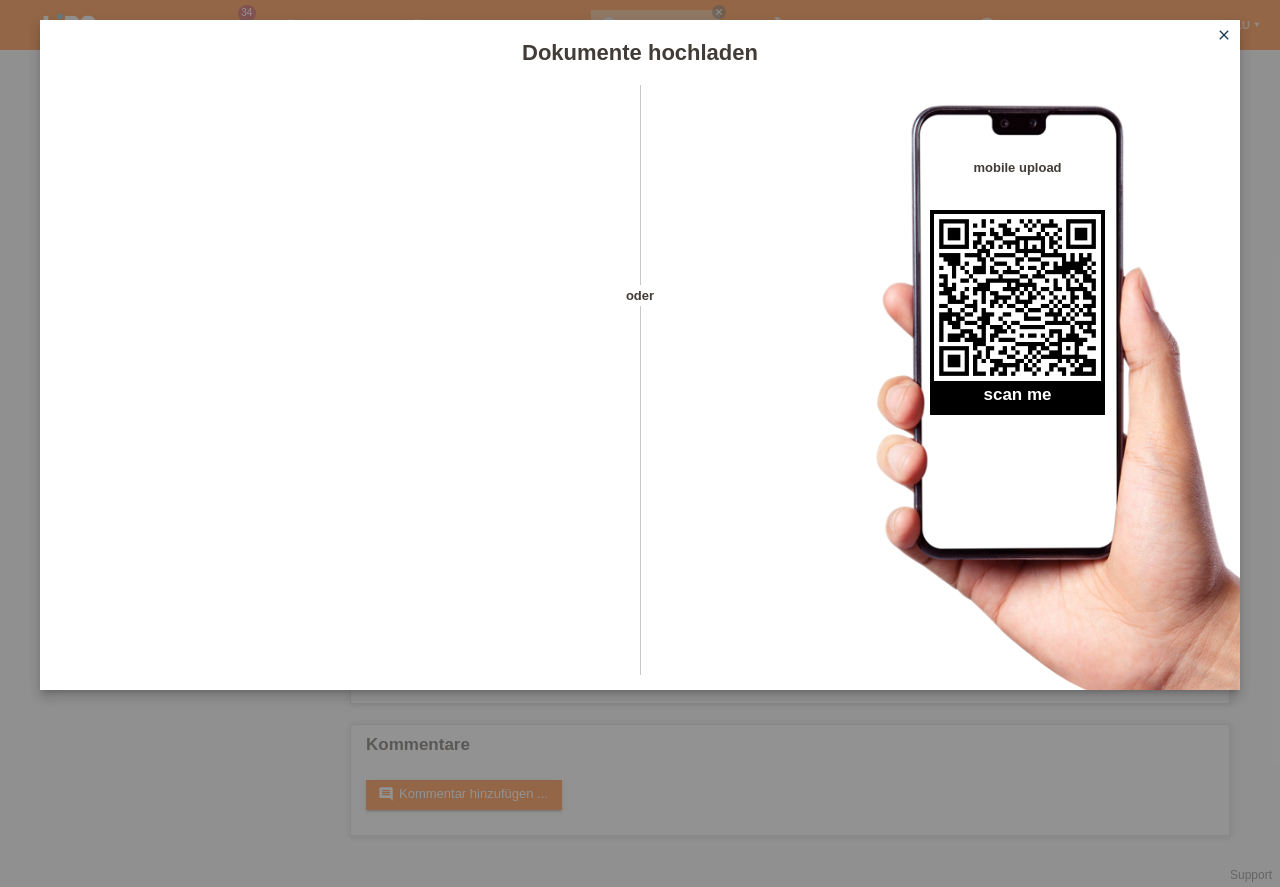 click on "close" at bounding box center (1224, 35) 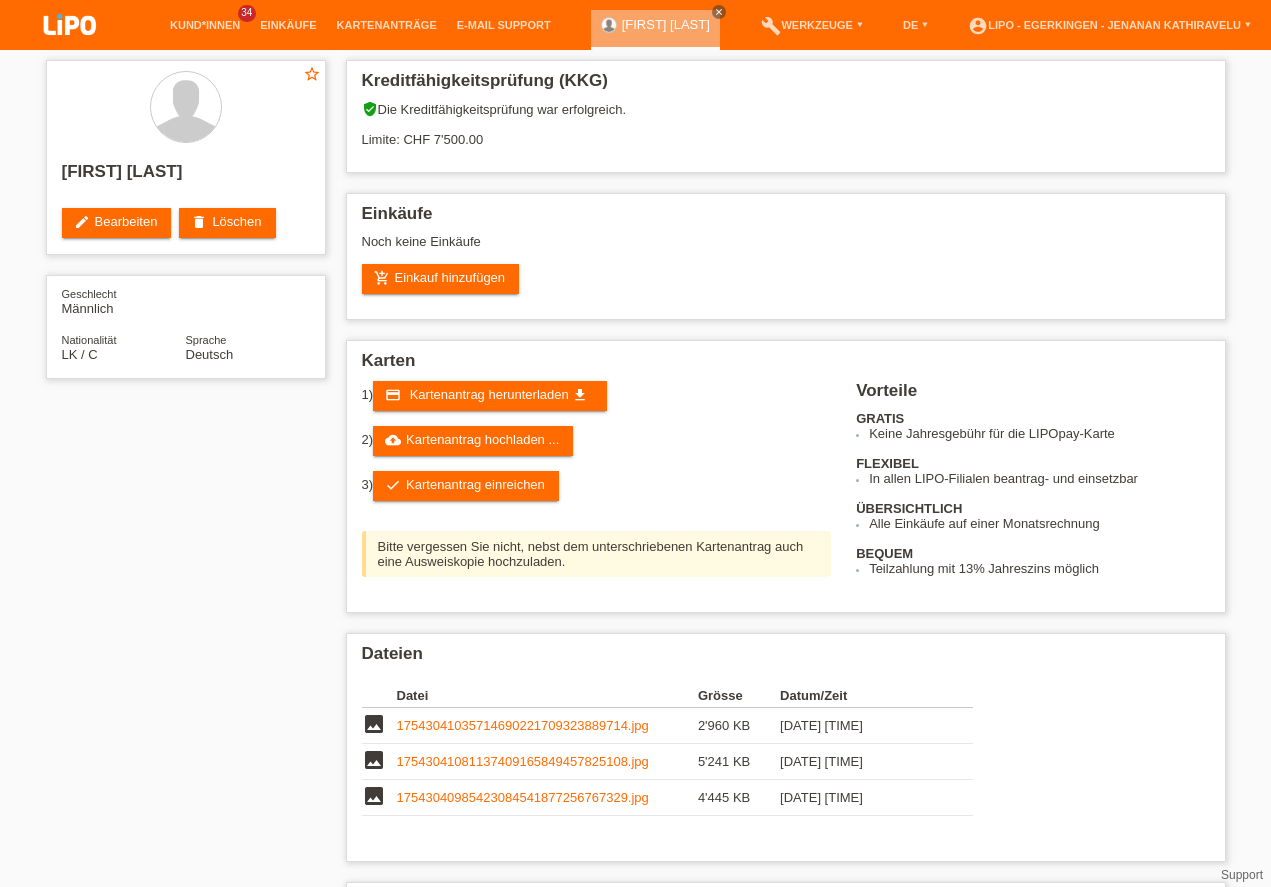 scroll, scrollTop: 0, scrollLeft: 0, axis: both 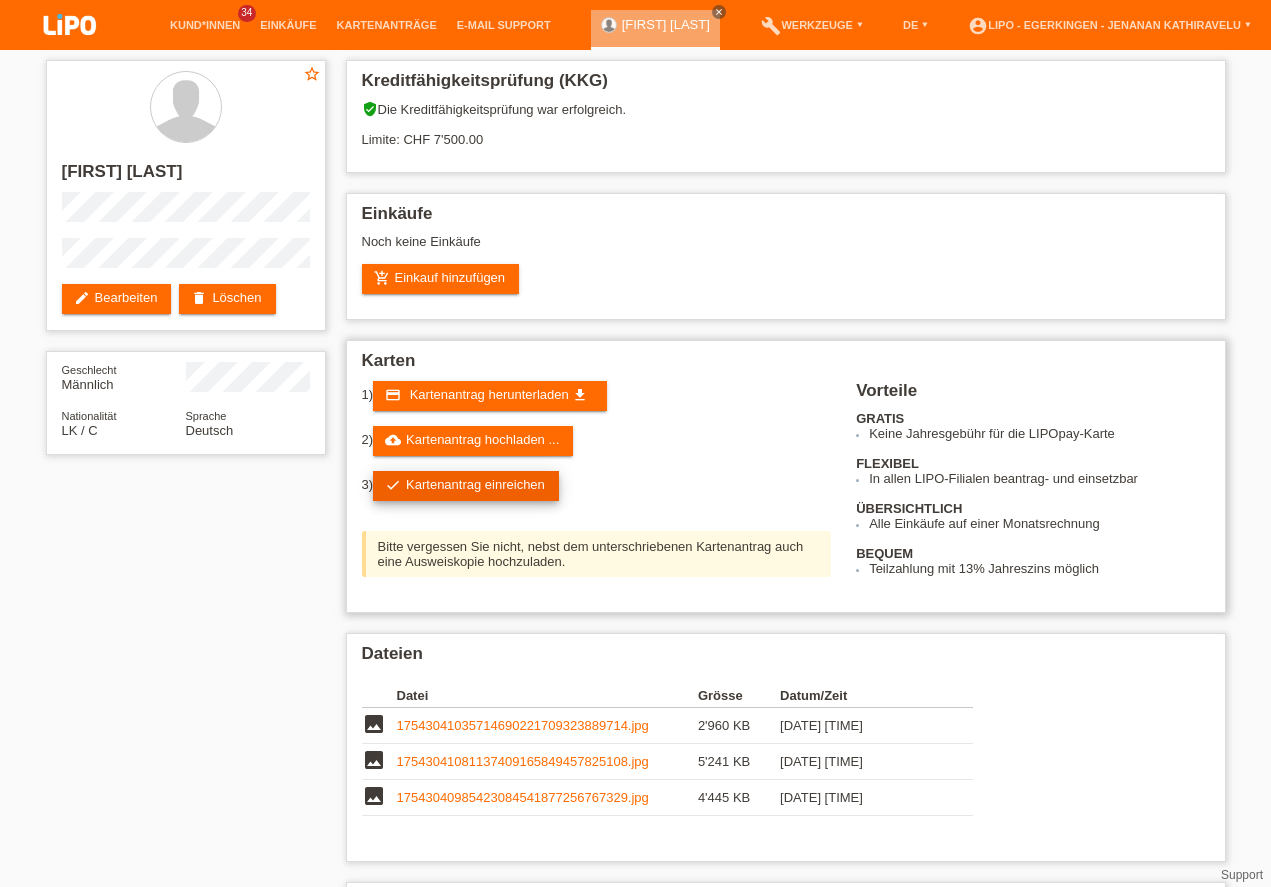 click on "check  Kartenantrag einreichen" at bounding box center (466, 486) 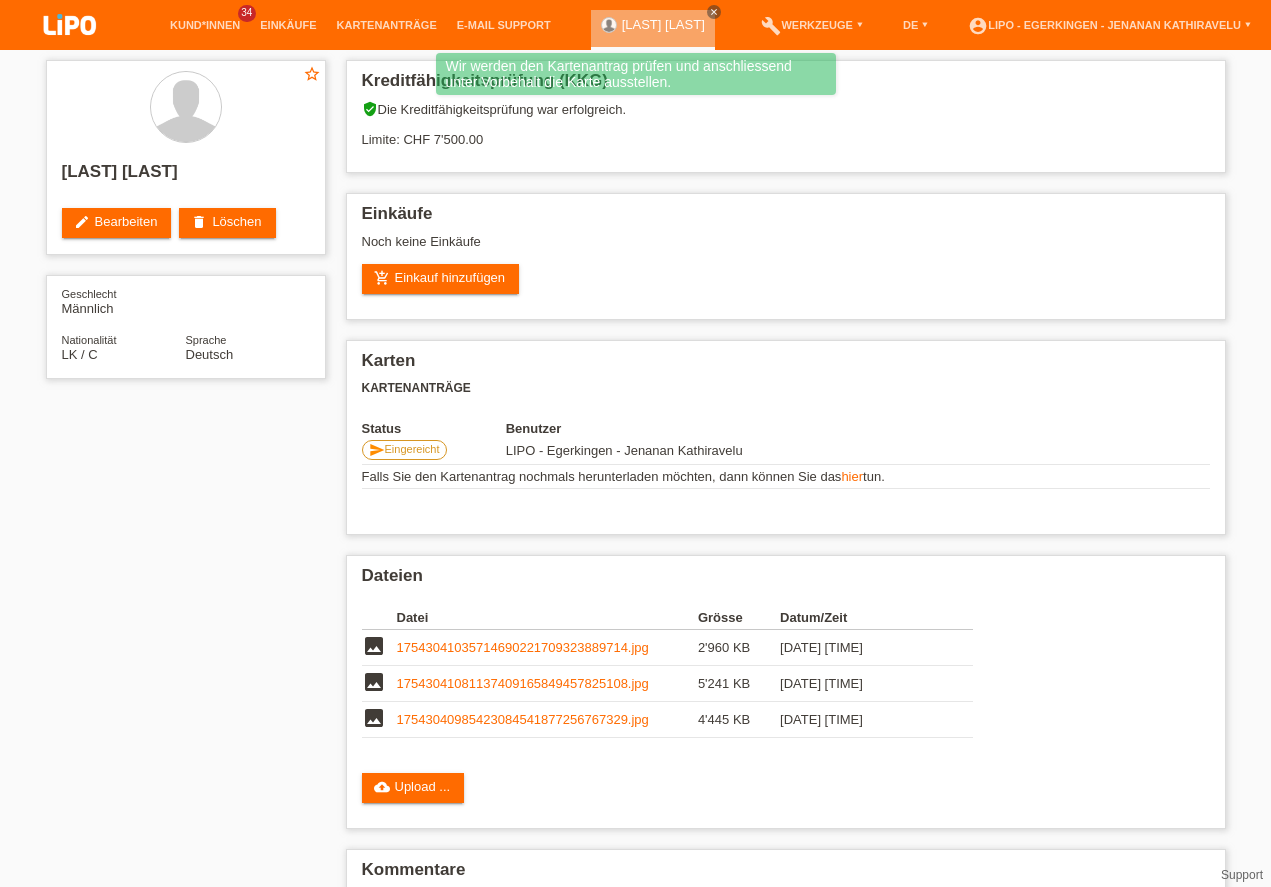 scroll, scrollTop: 0, scrollLeft: 0, axis: both 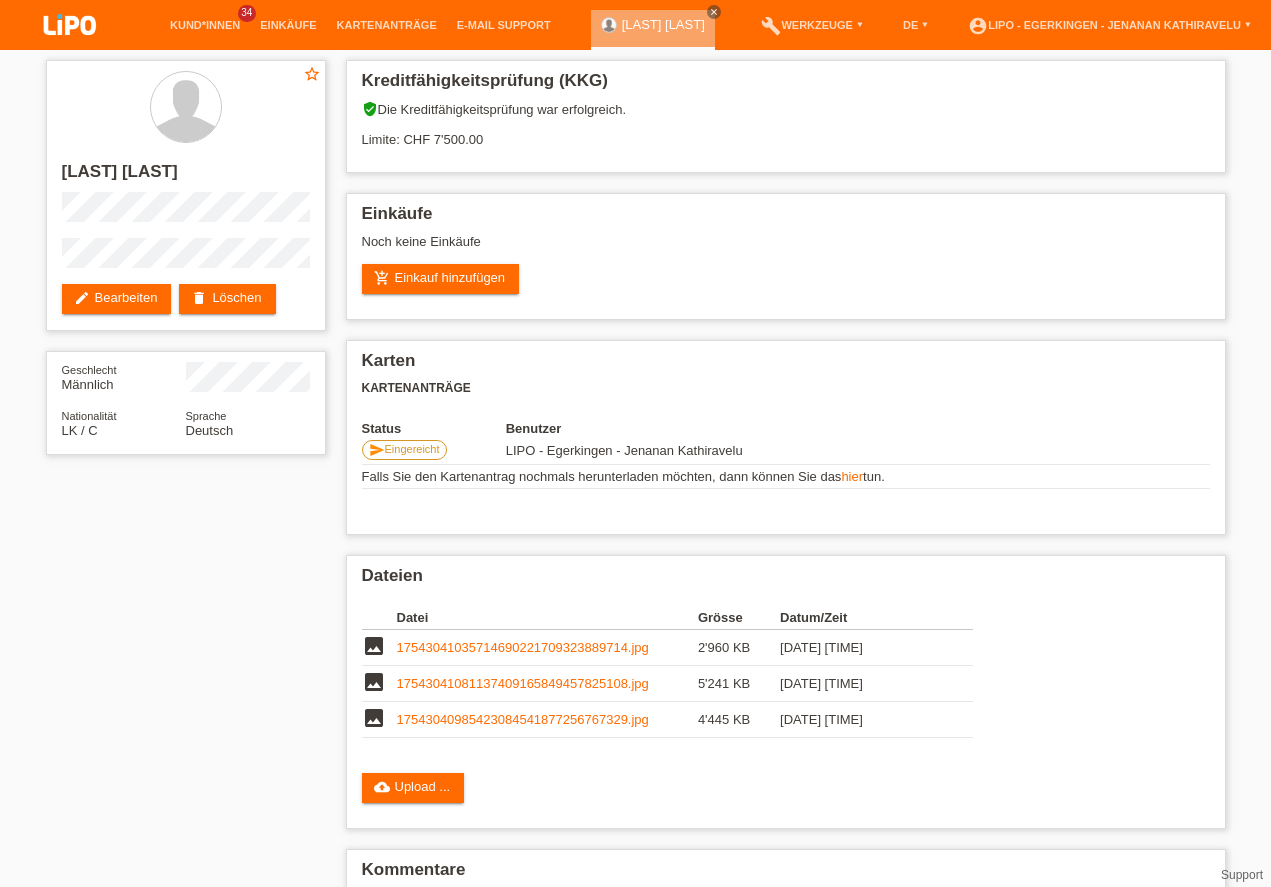 click on "Einkäufe" at bounding box center (786, 219) 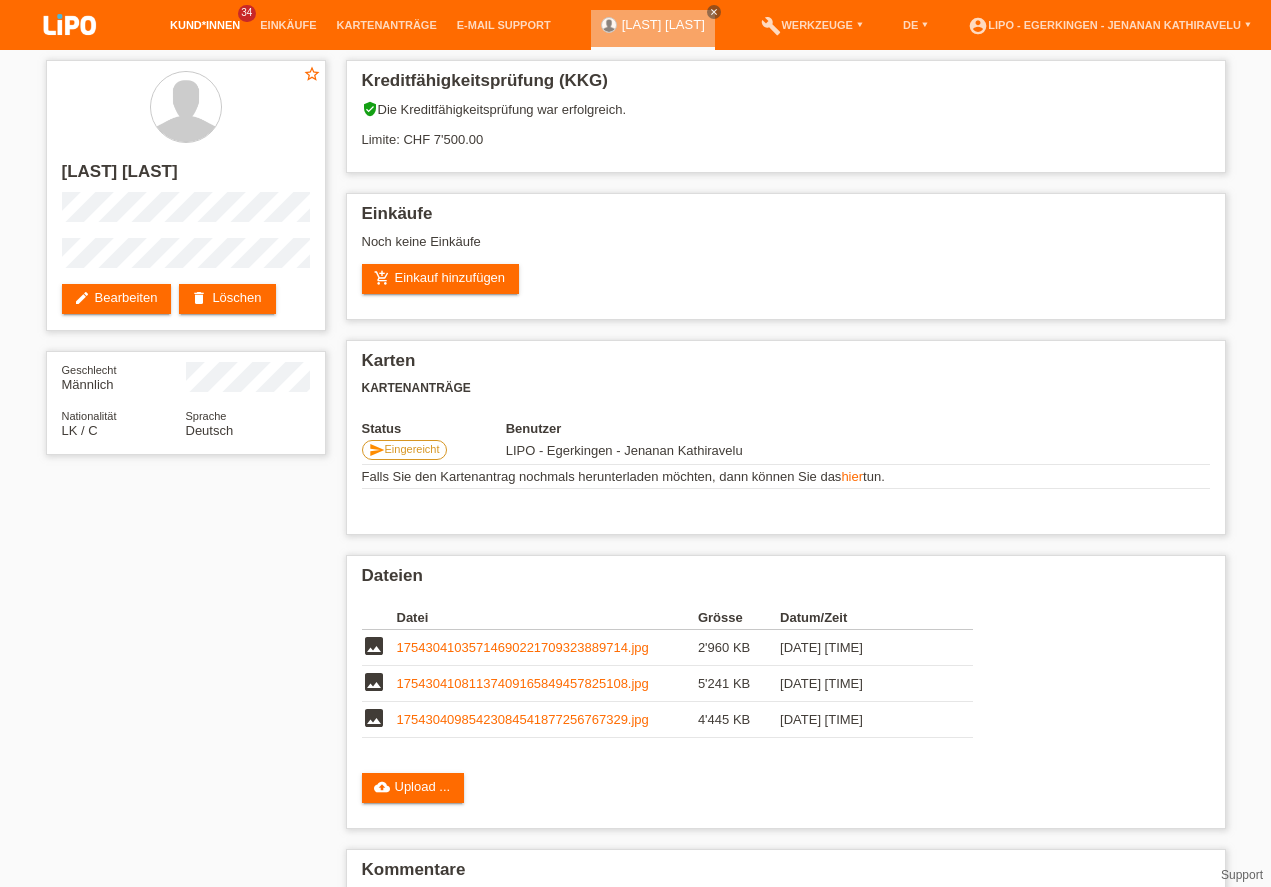 click on "Kund*innen" at bounding box center [205, 25] 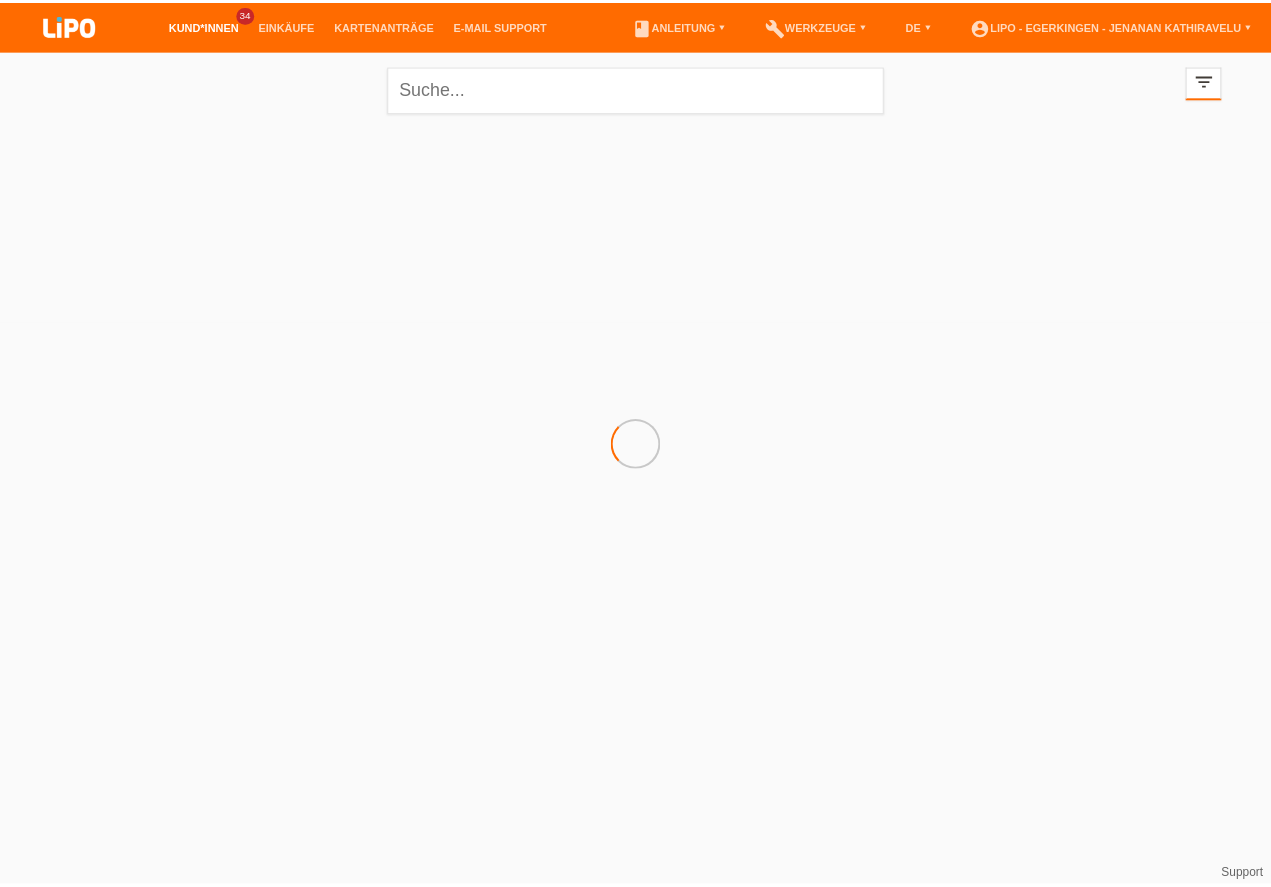 scroll, scrollTop: 0, scrollLeft: 0, axis: both 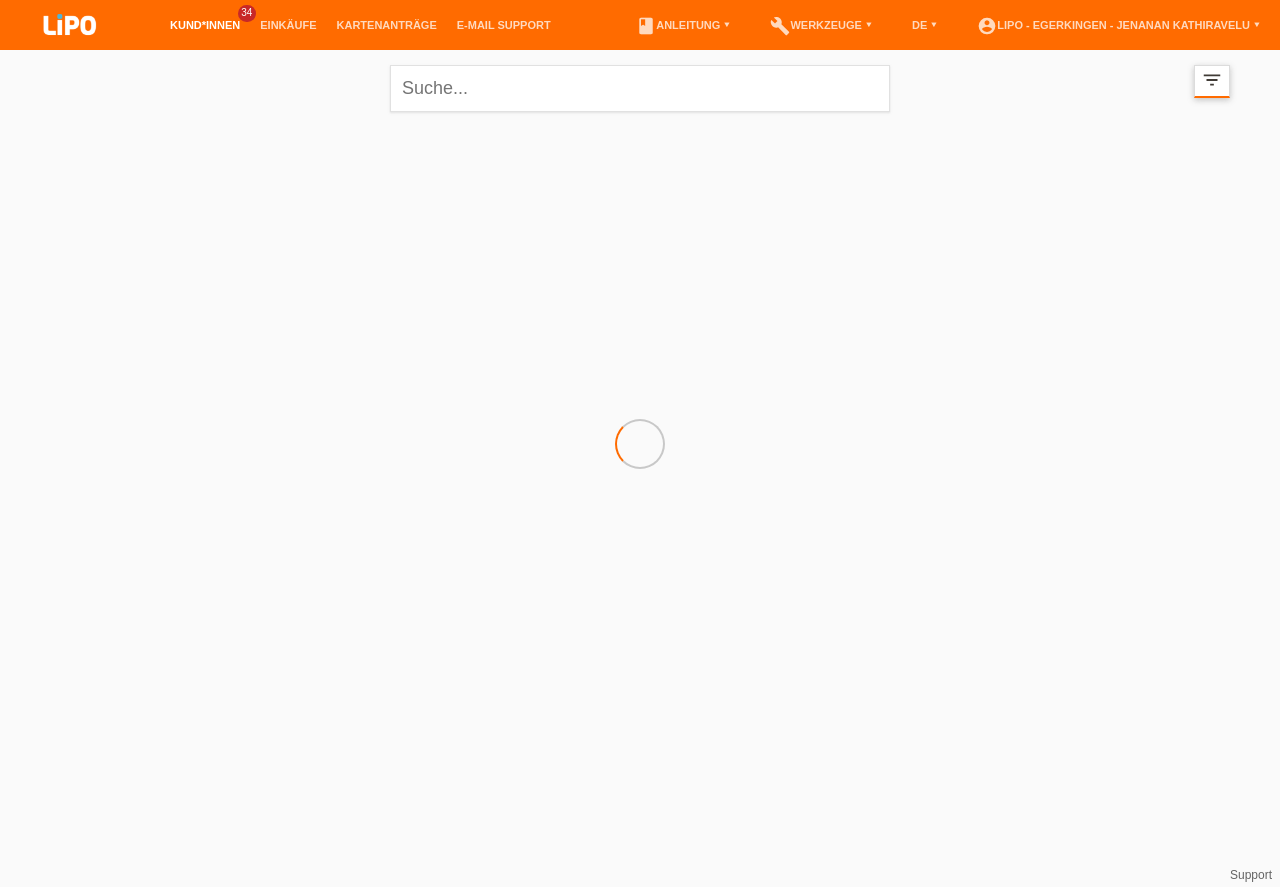 click on "filter_list" at bounding box center [1212, 80] 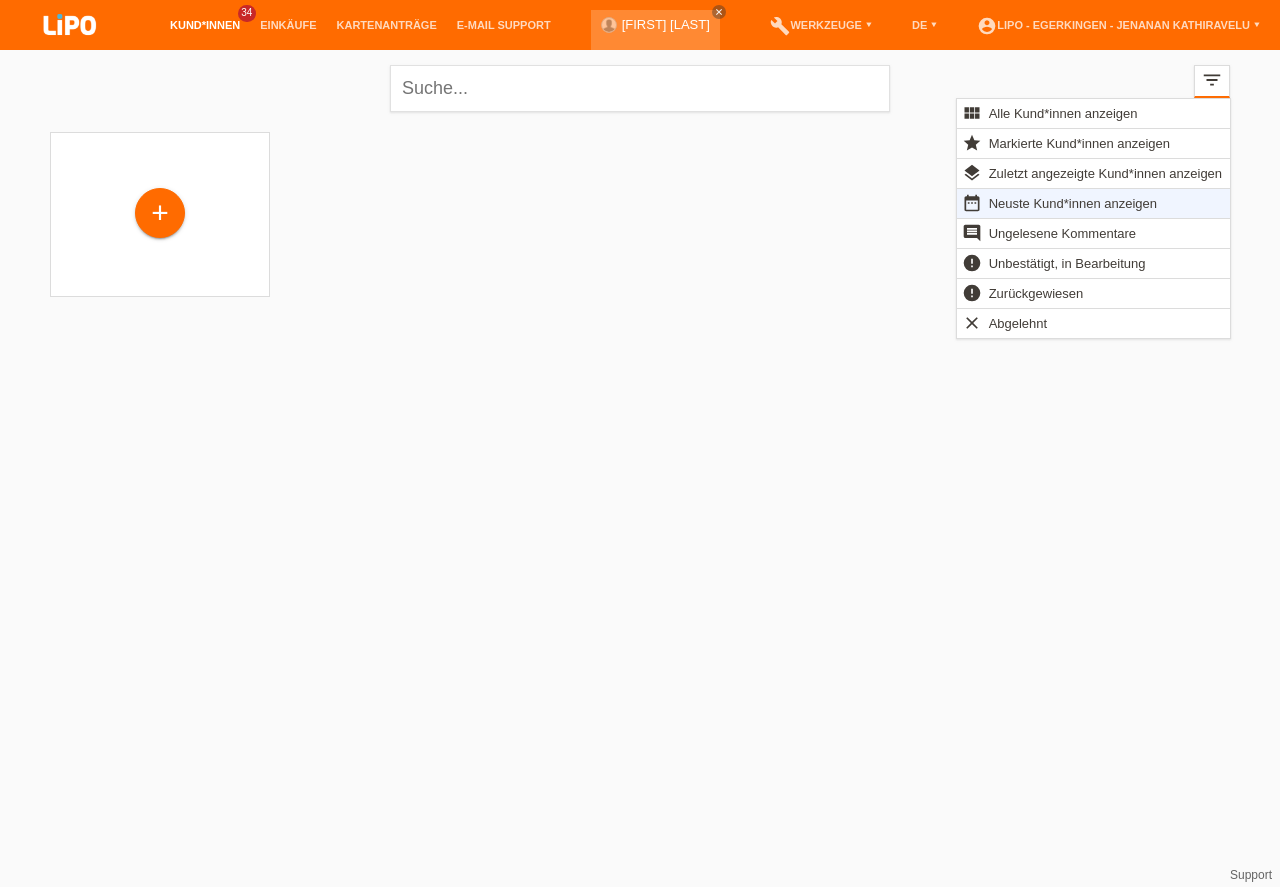 click on "Kund*innen
34
Einkäufe
Kartenanträge
E-Mail Support
close" at bounding box center [640, 161] 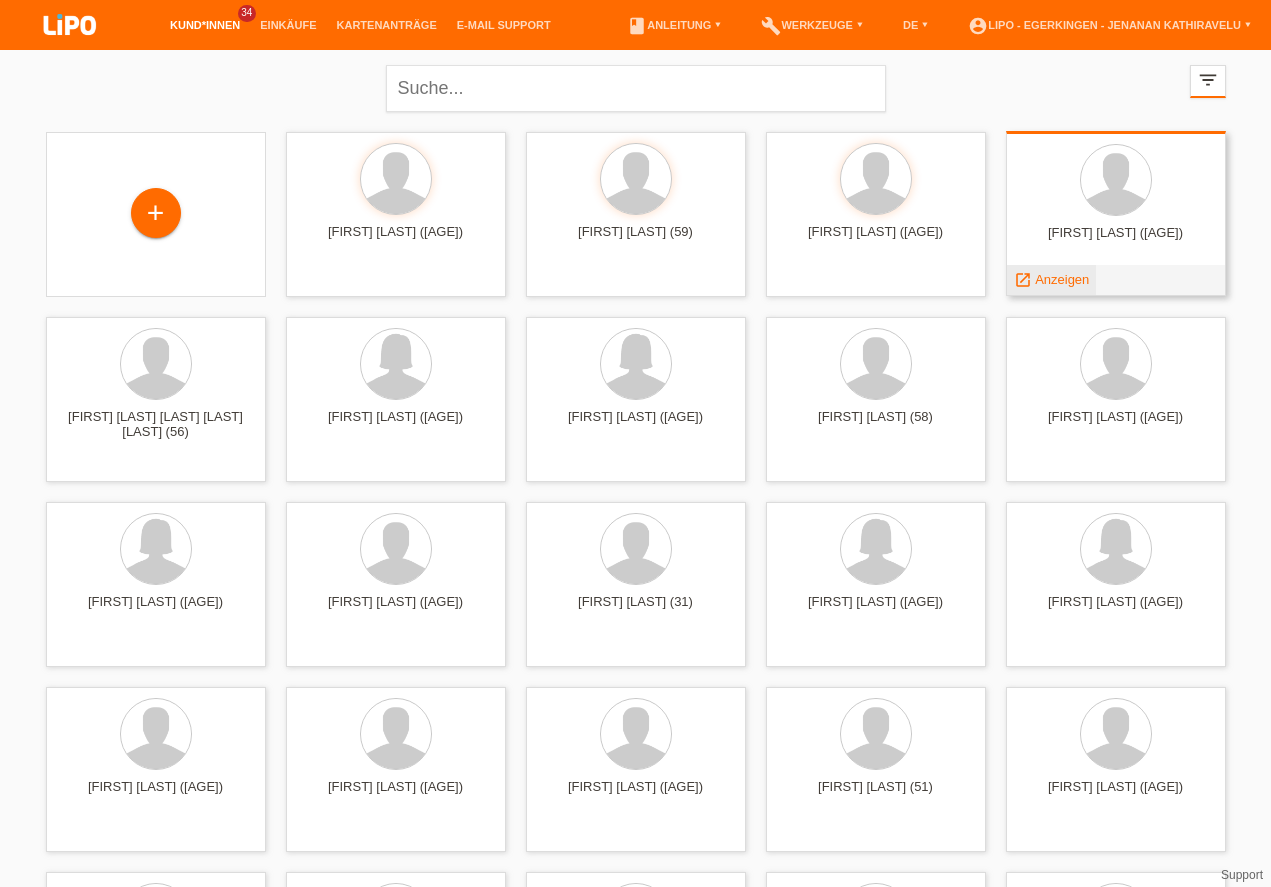 click on "Anzeigen" at bounding box center [1062, 279] 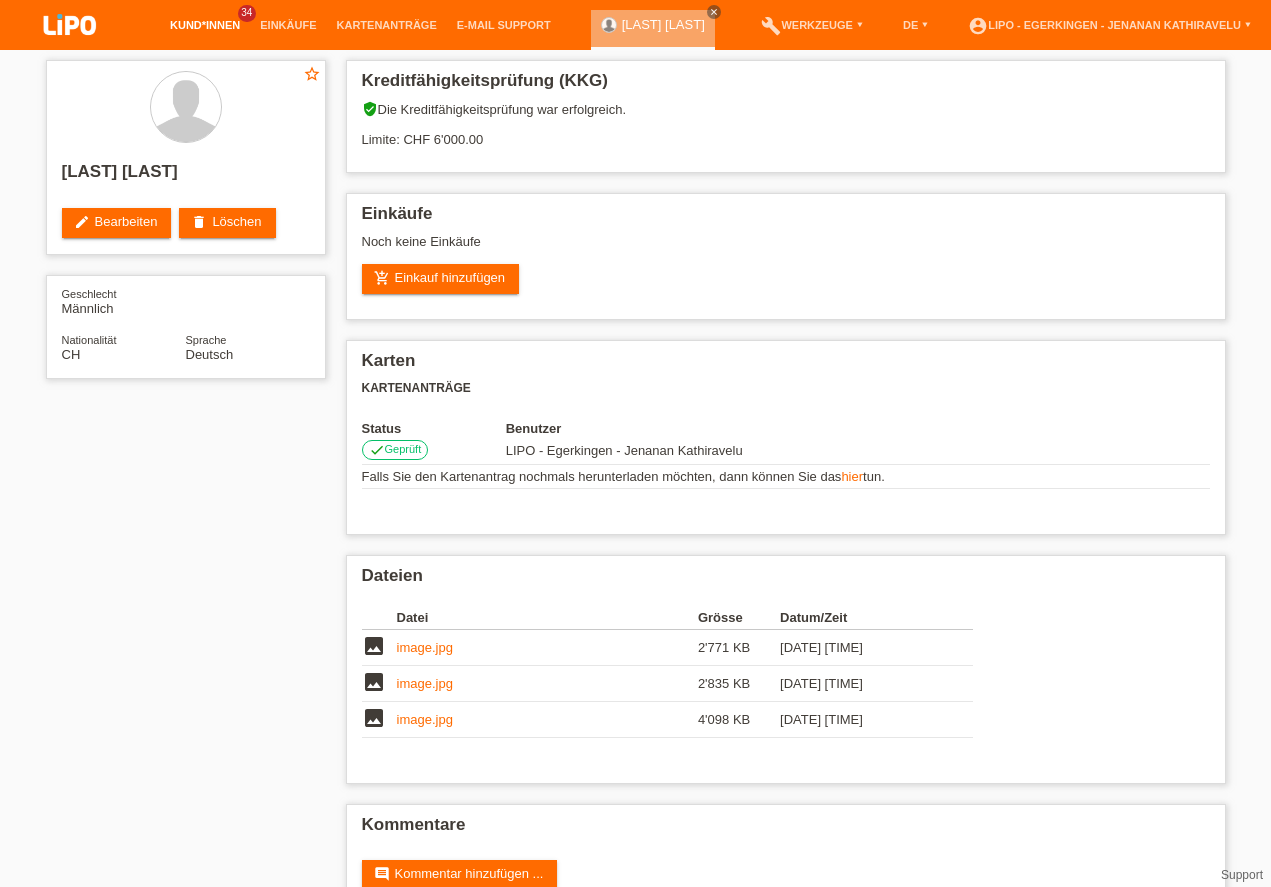 scroll, scrollTop: 0, scrollLeft: 0, axis: both 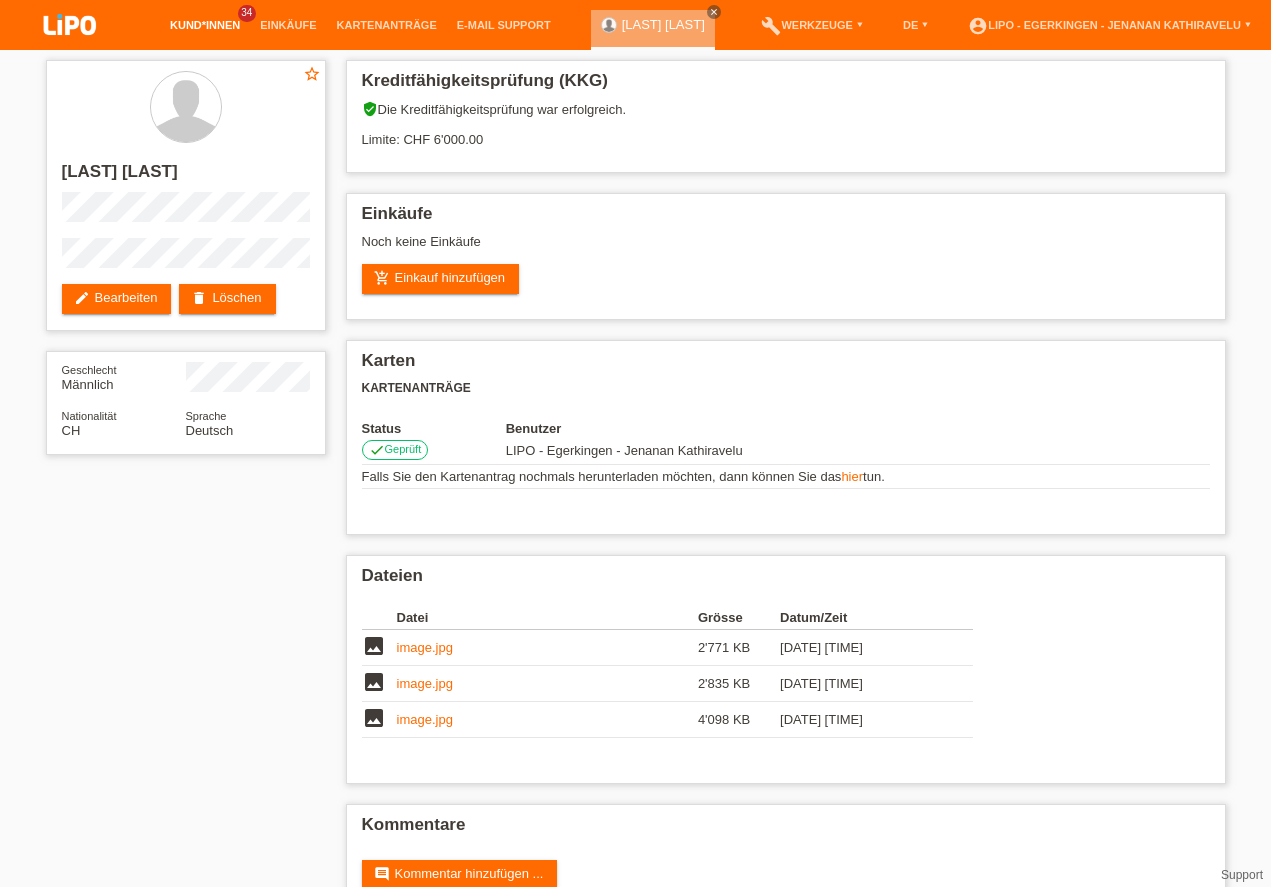 click on "Kund*innen" at bounding box center (205, 25) 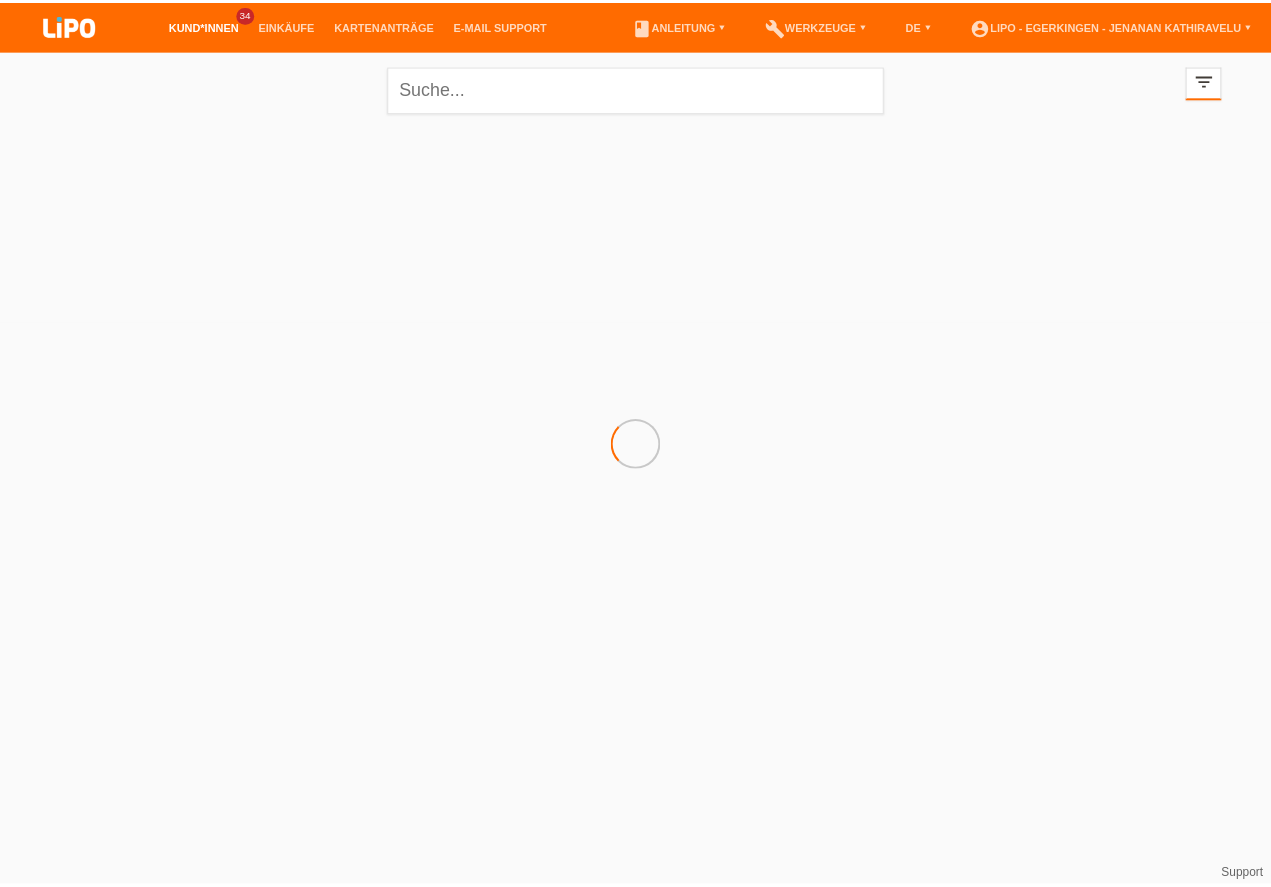 scroll, scrollTop: 0, scrollLeft: 0, axis: both 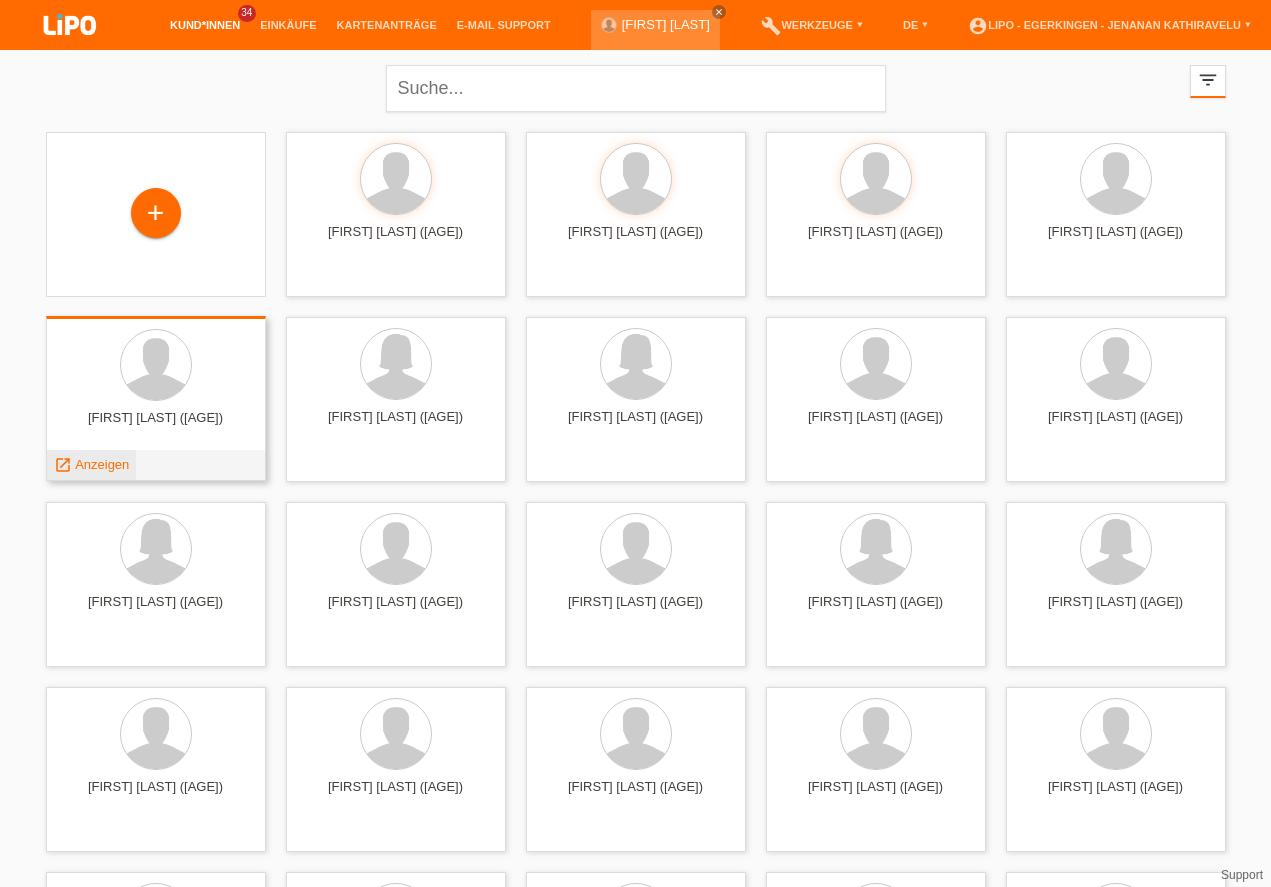 click on "Anzeigen" at bounding box center (102, 464) 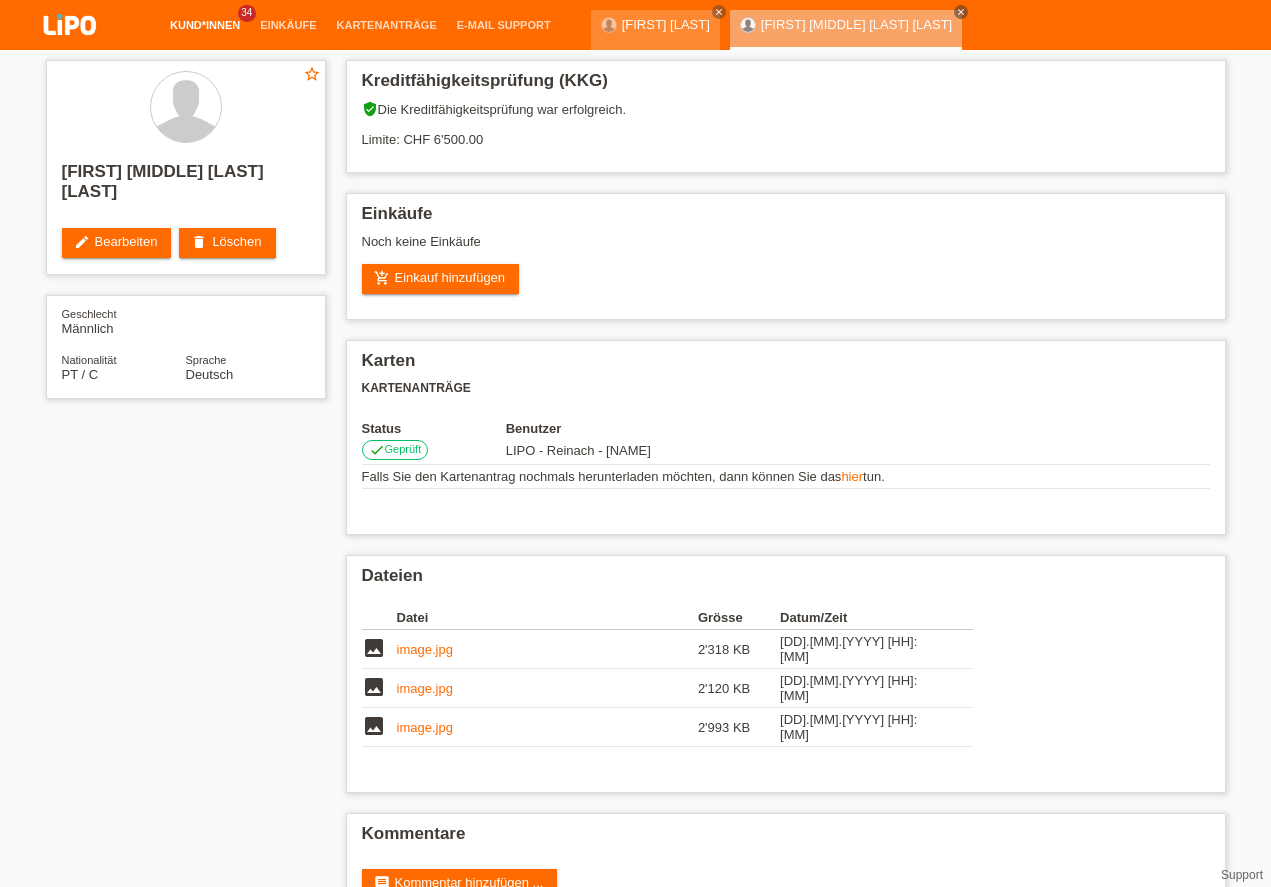 click on "Kund*innen" at bounding box center (205, 25) 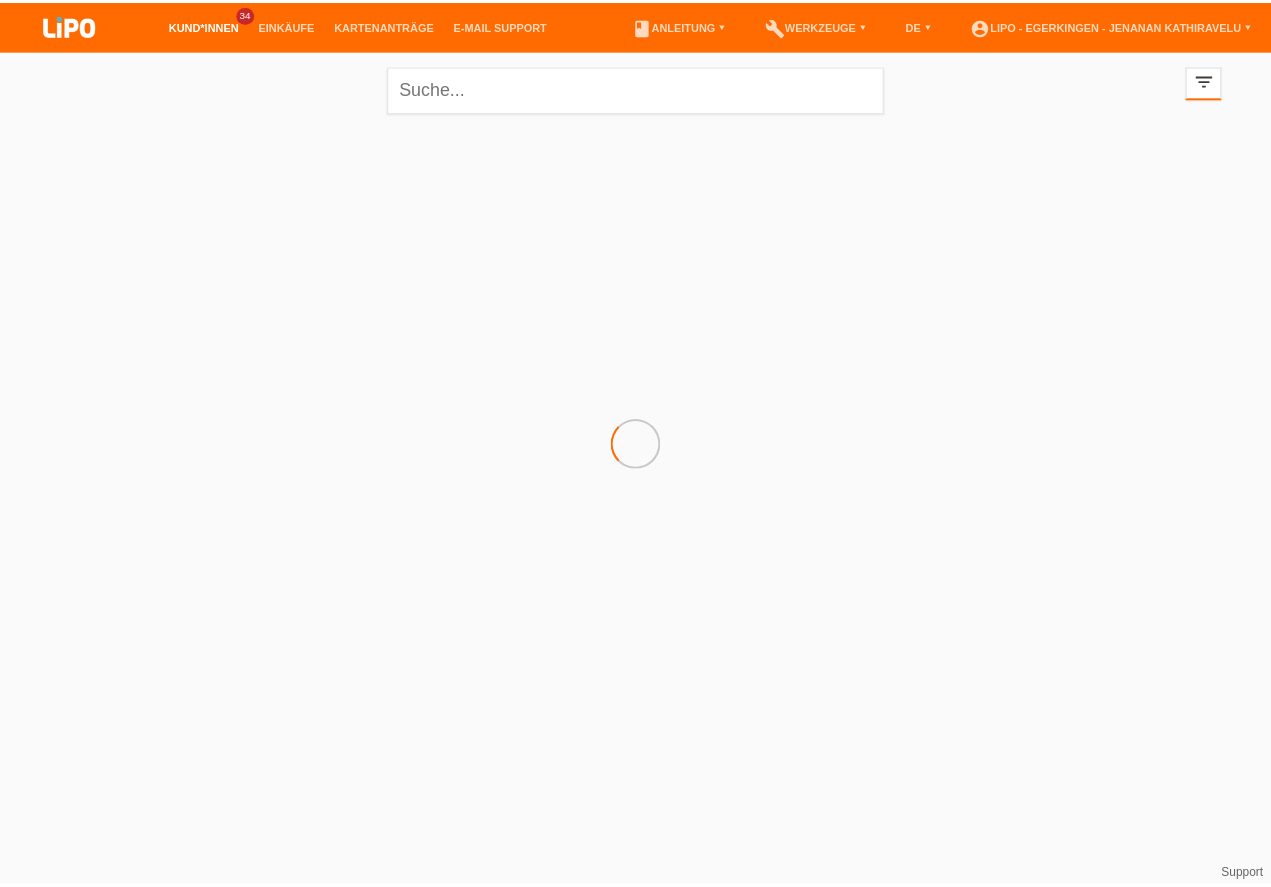 scroll, scrollTop: 0, scrollLeft: 0, axis: both 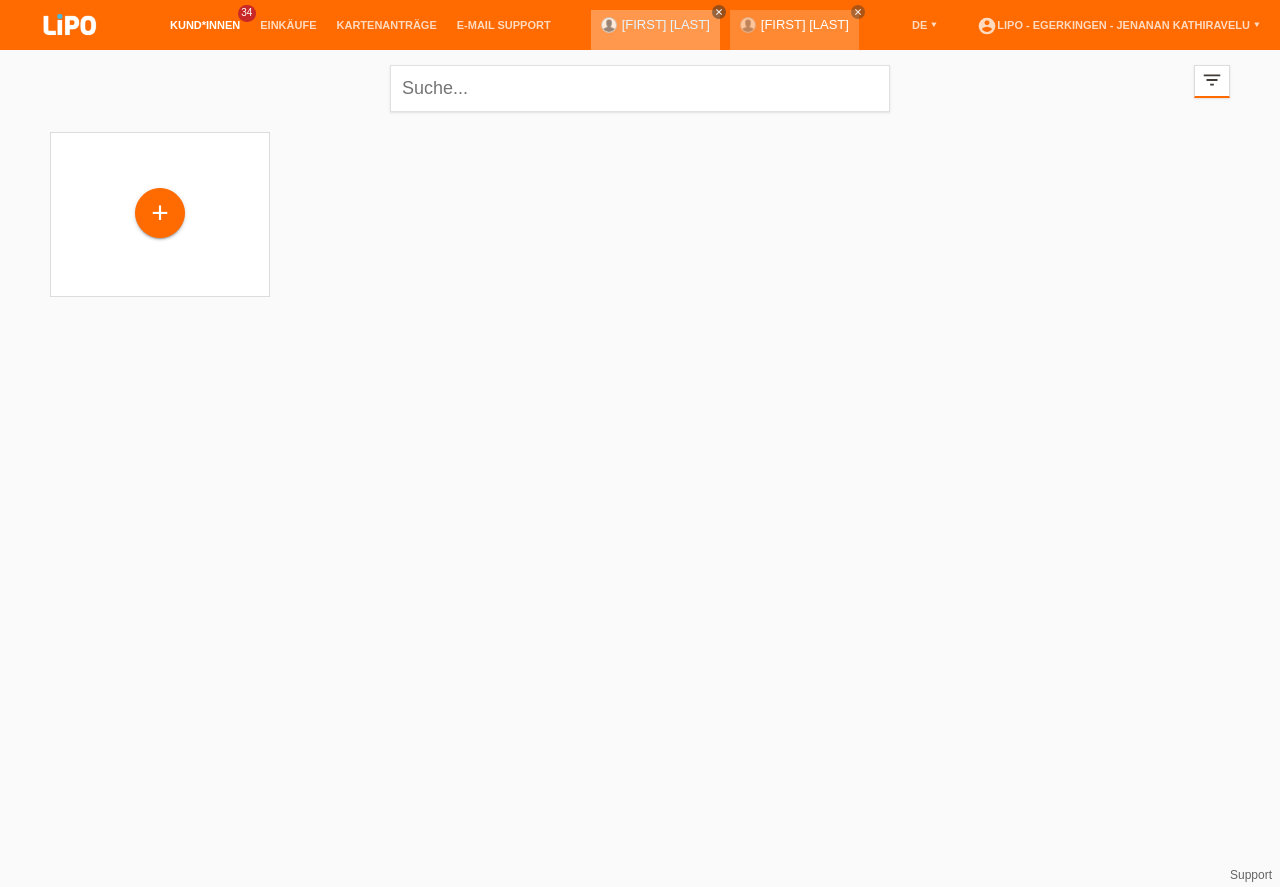 click on "close" at bounding box center (719, 12) 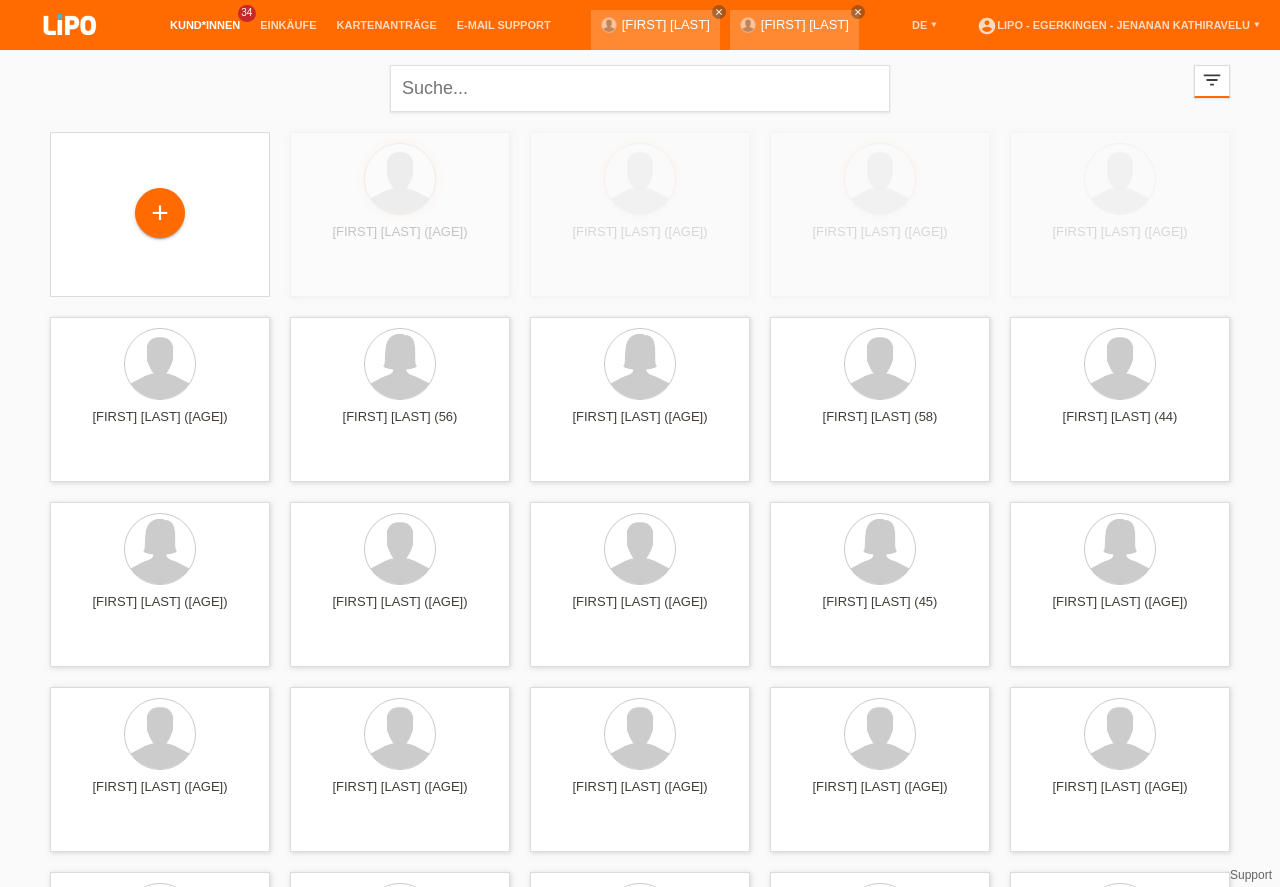 click on "close" at bounding box center [719, 12] 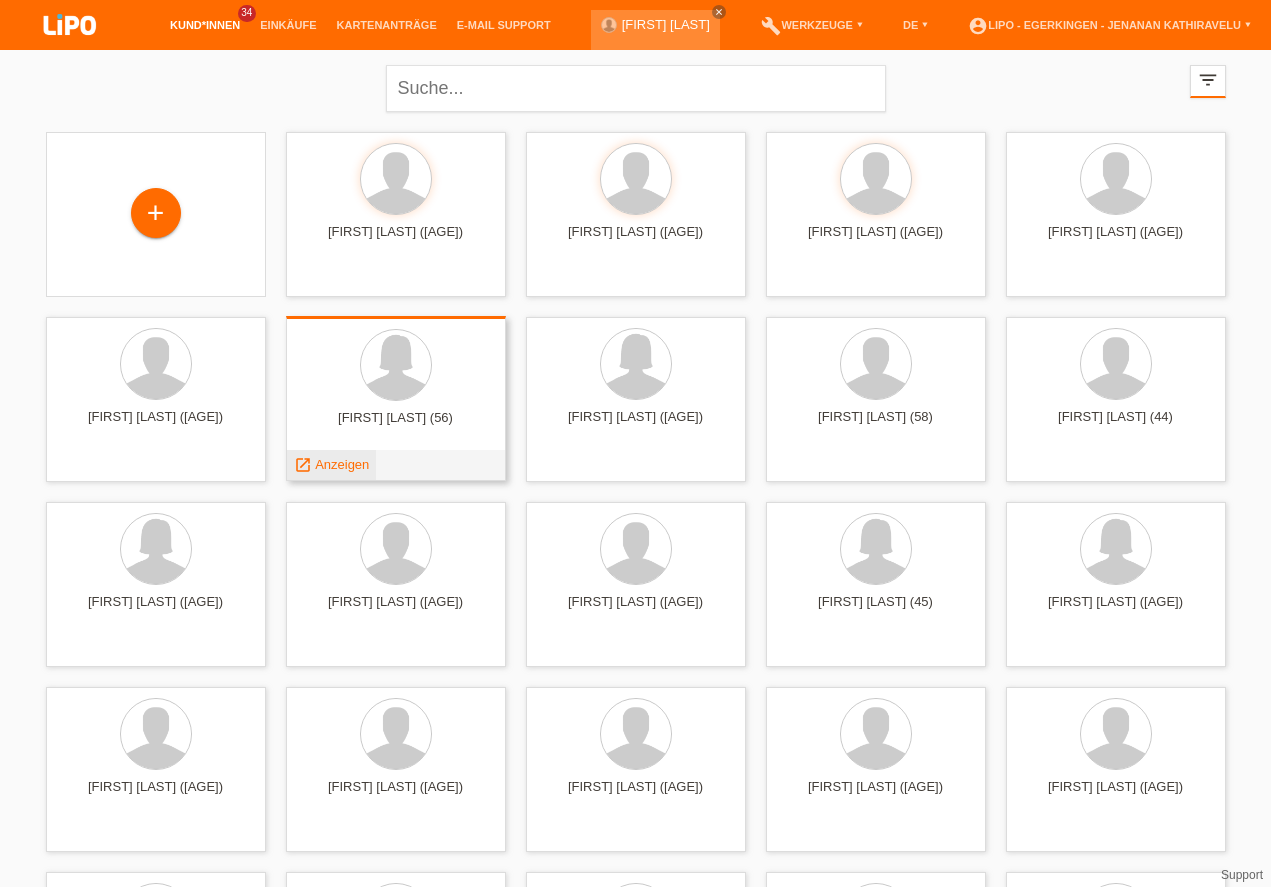 click on "Anzeigen" at bounding box center (342, 464) 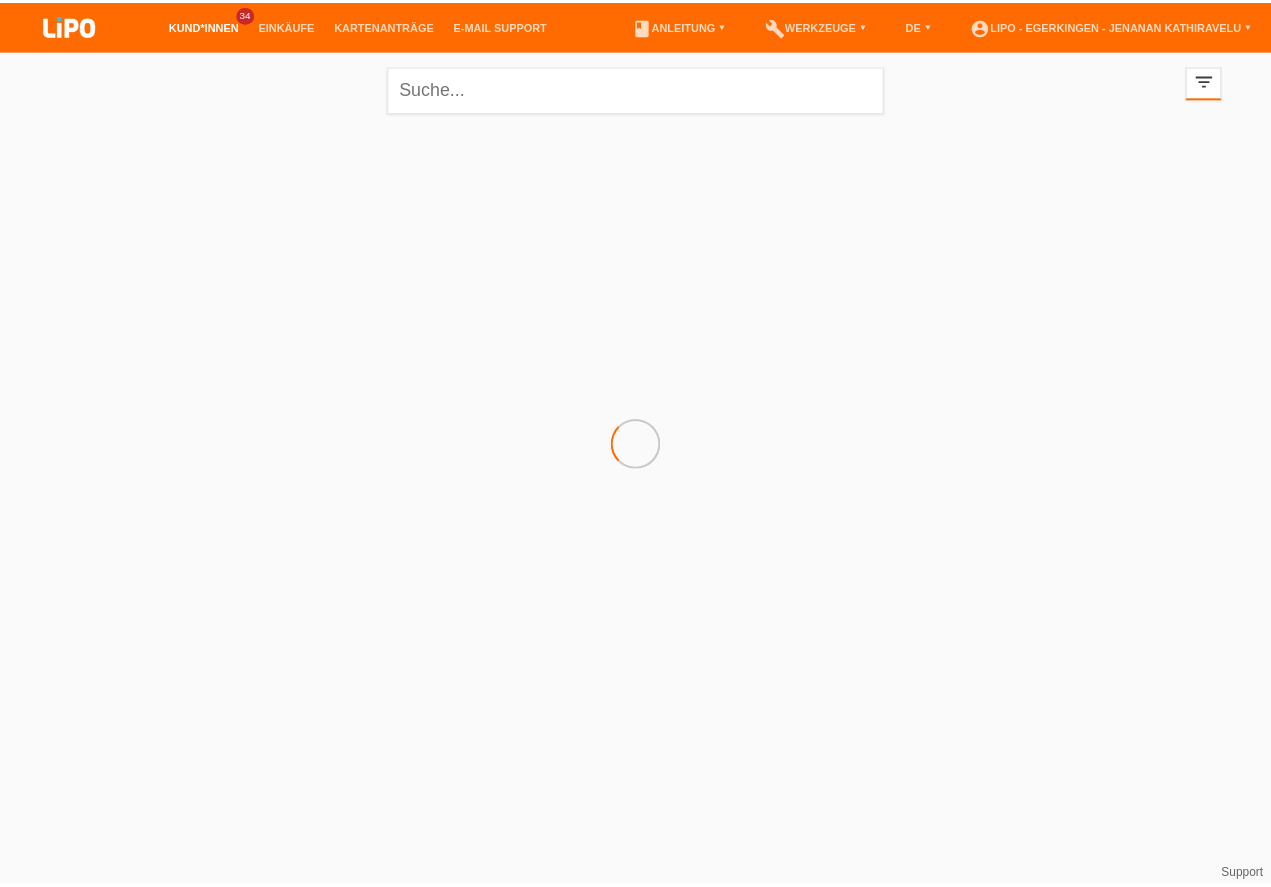 scroll, scrollTop: 0, scrollLeft: 0, axis: both 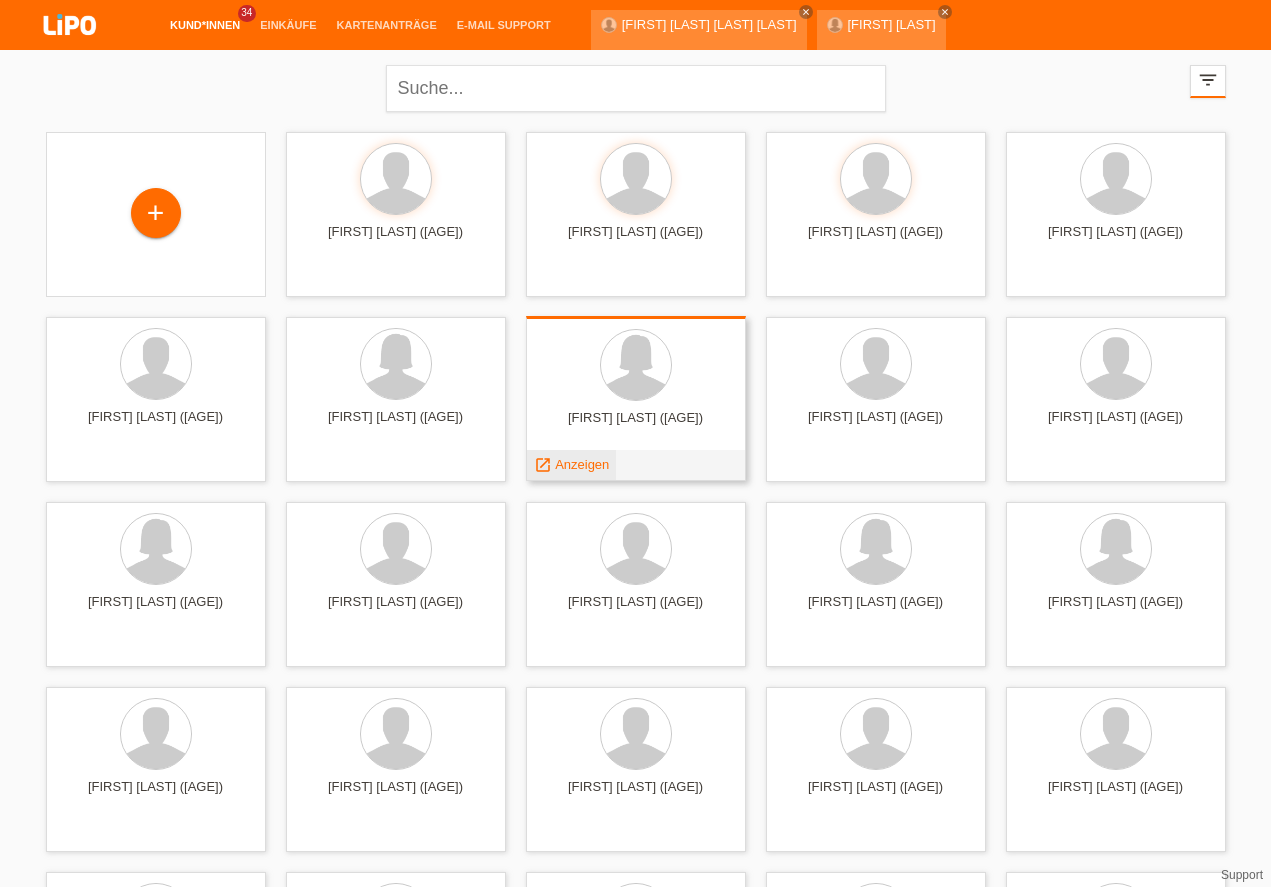 click on "Anzeigen" at bounding box center (582, 464) 